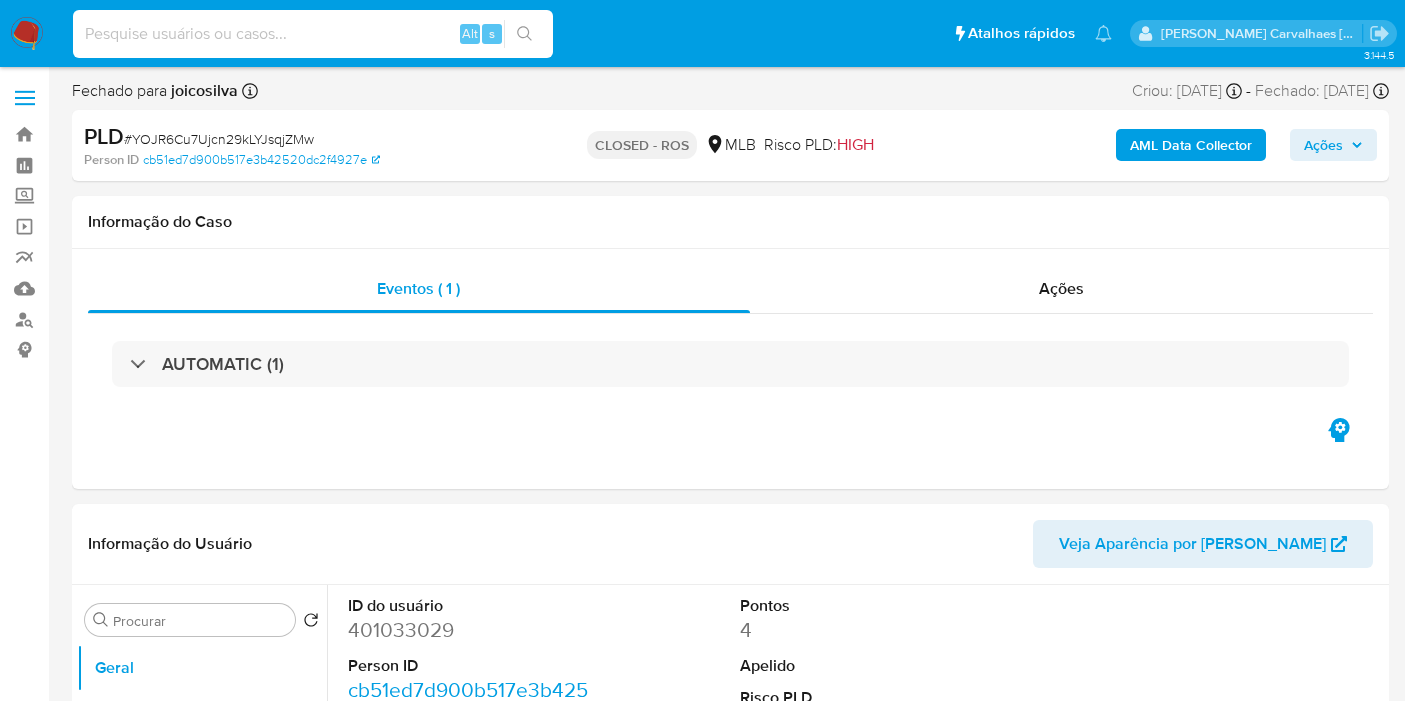 select on "10" 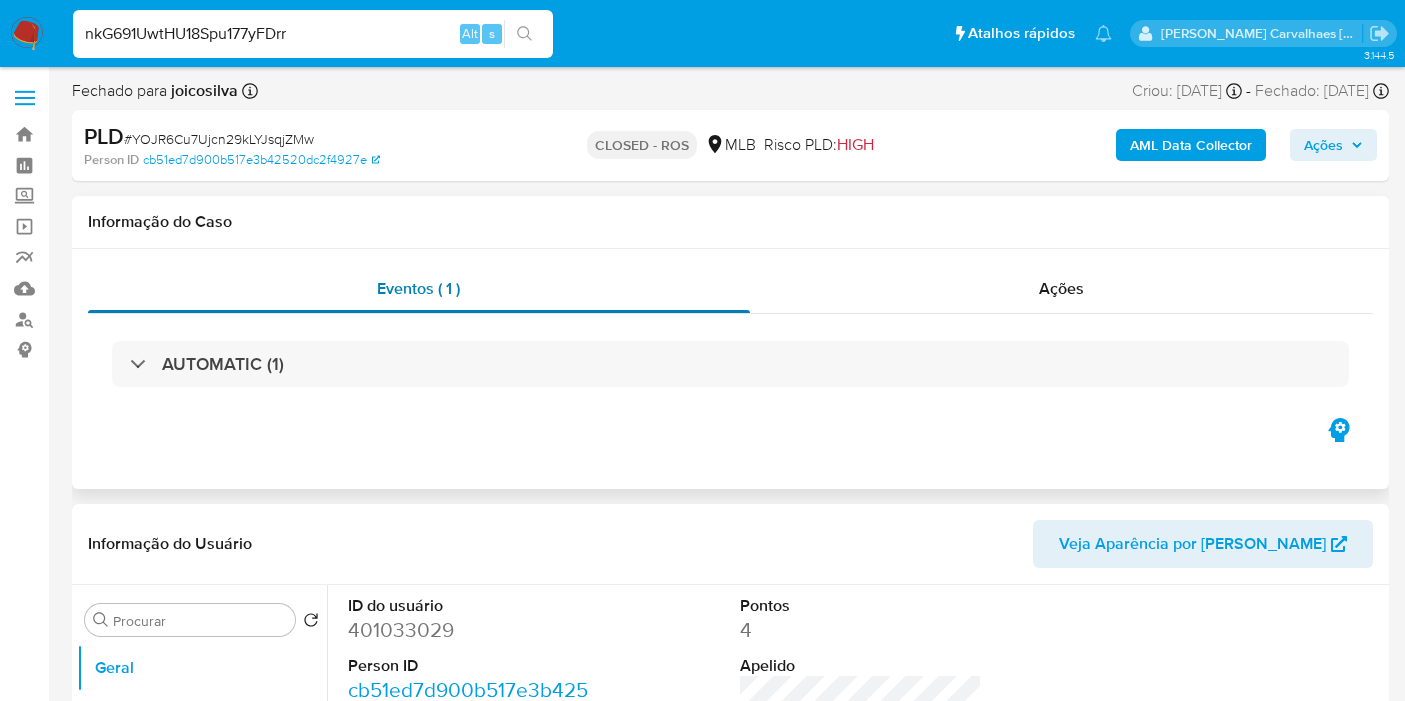 scroll, scrollTop: 0, scrollLeft: 0, axis: both 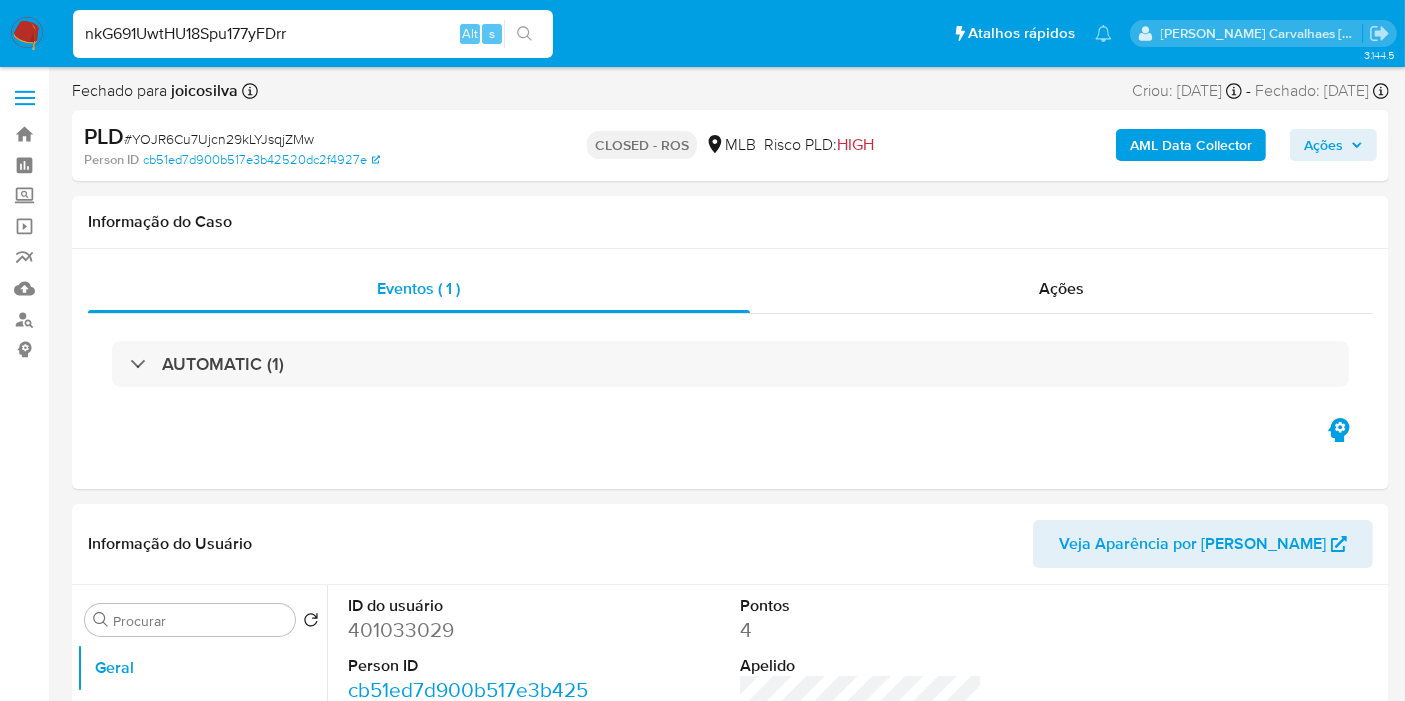 type on "nkG691UwtHU18Spu177yFDrr" 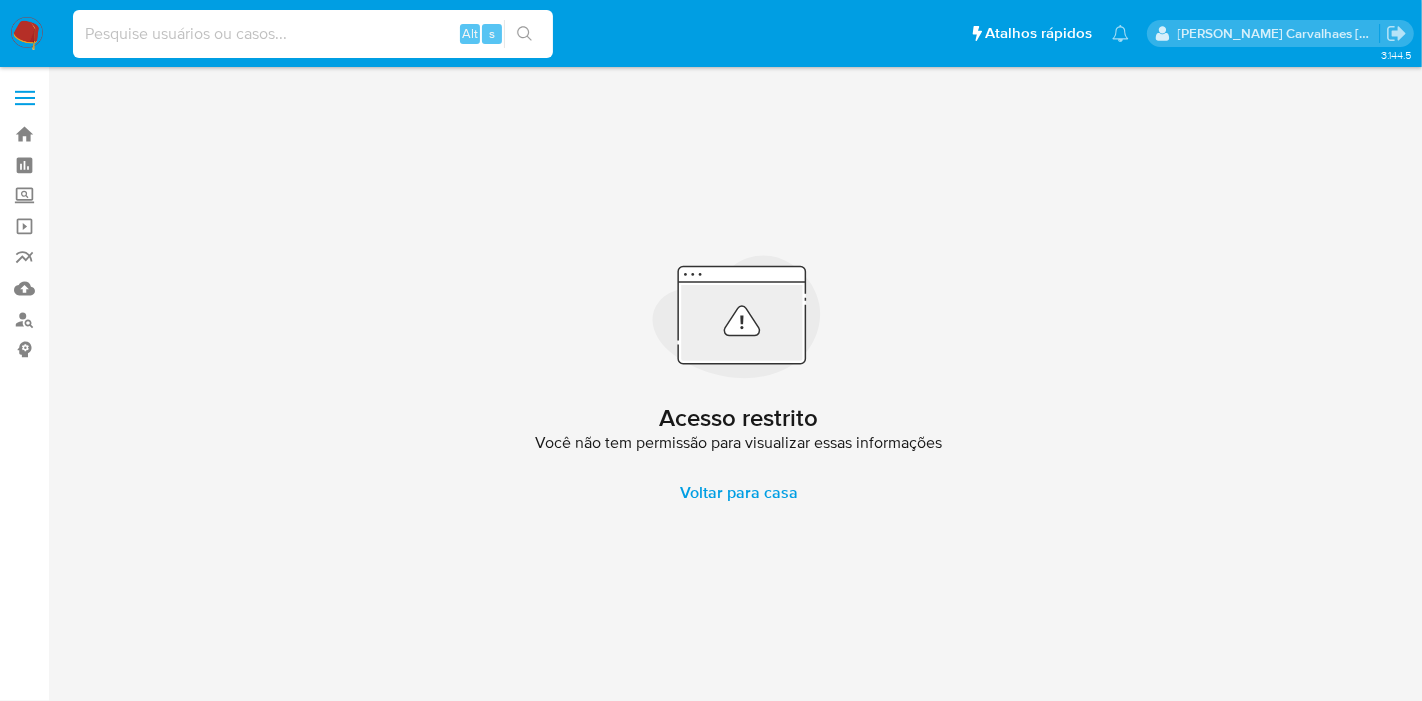 paste on "nkG691UwtHU18Spu177yFDrr" 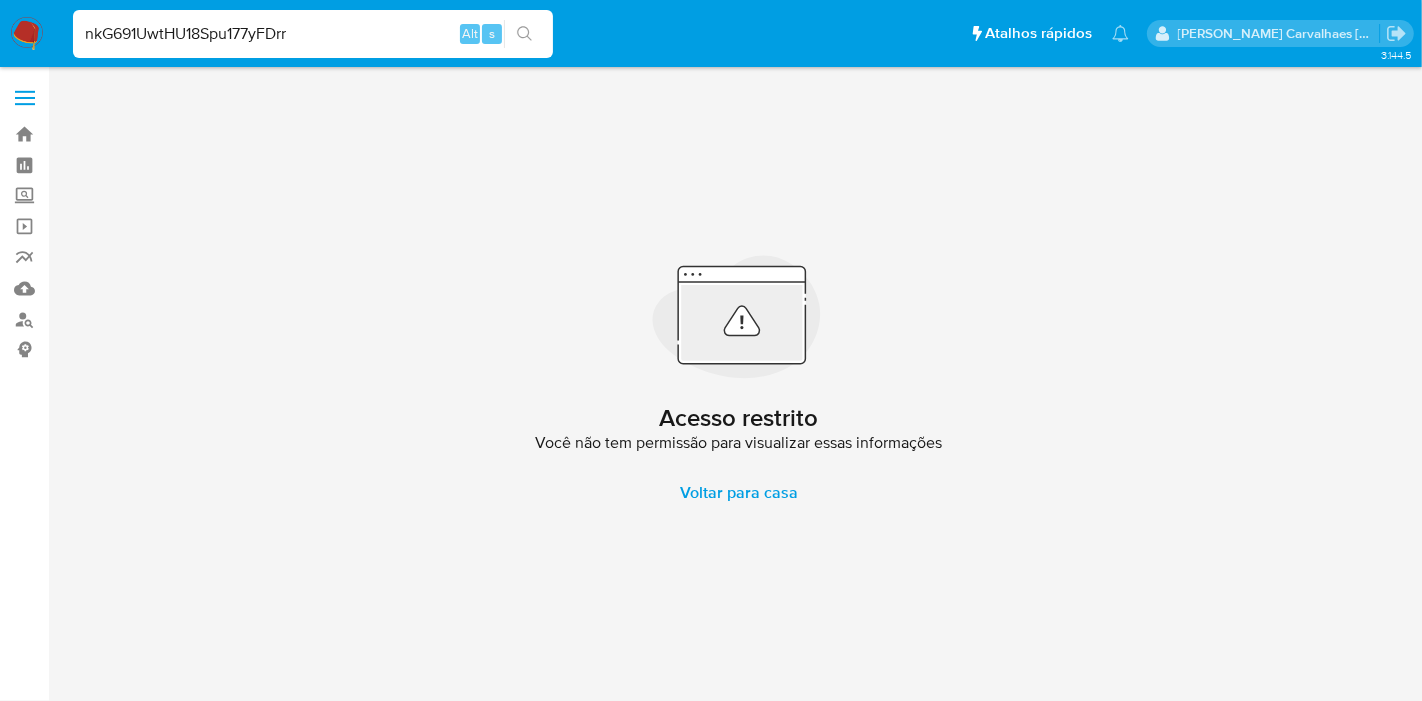 type on "nkG691UwtHU18Spu177yFDrr" 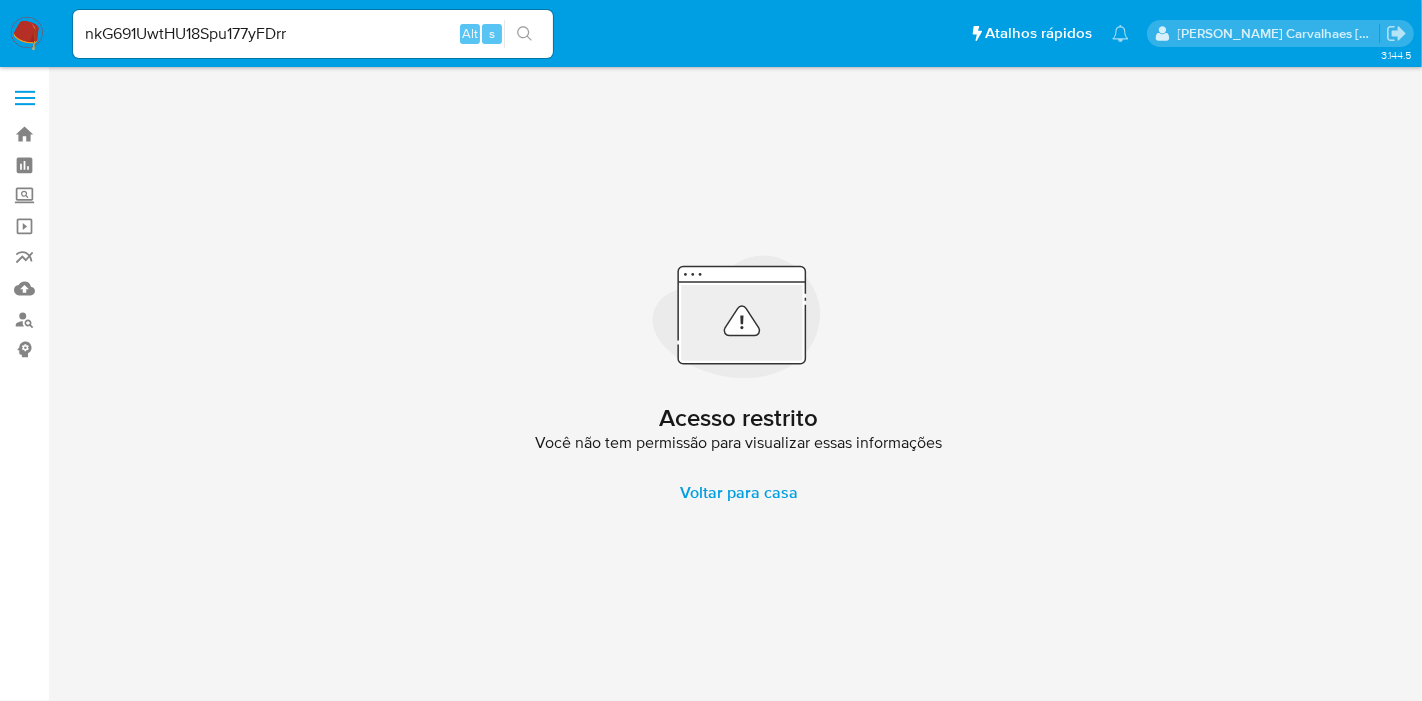 click 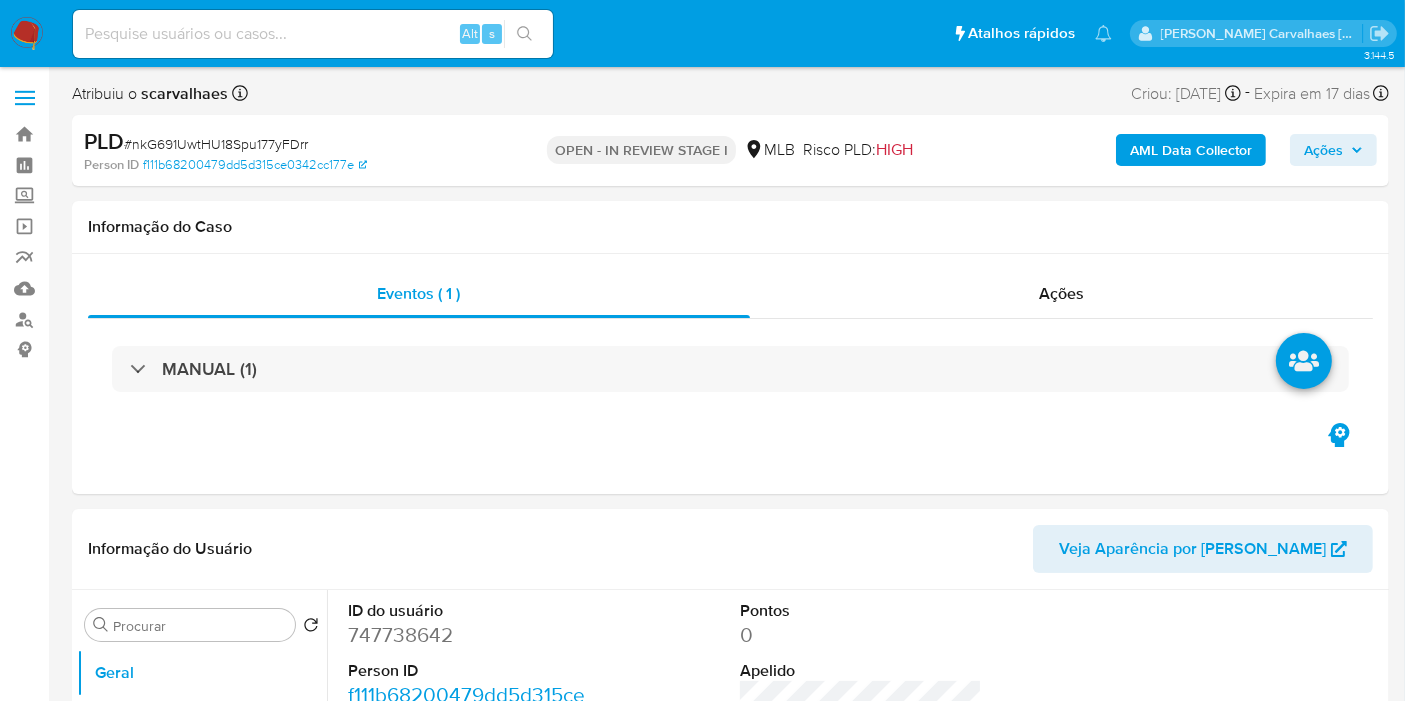 select on "10" 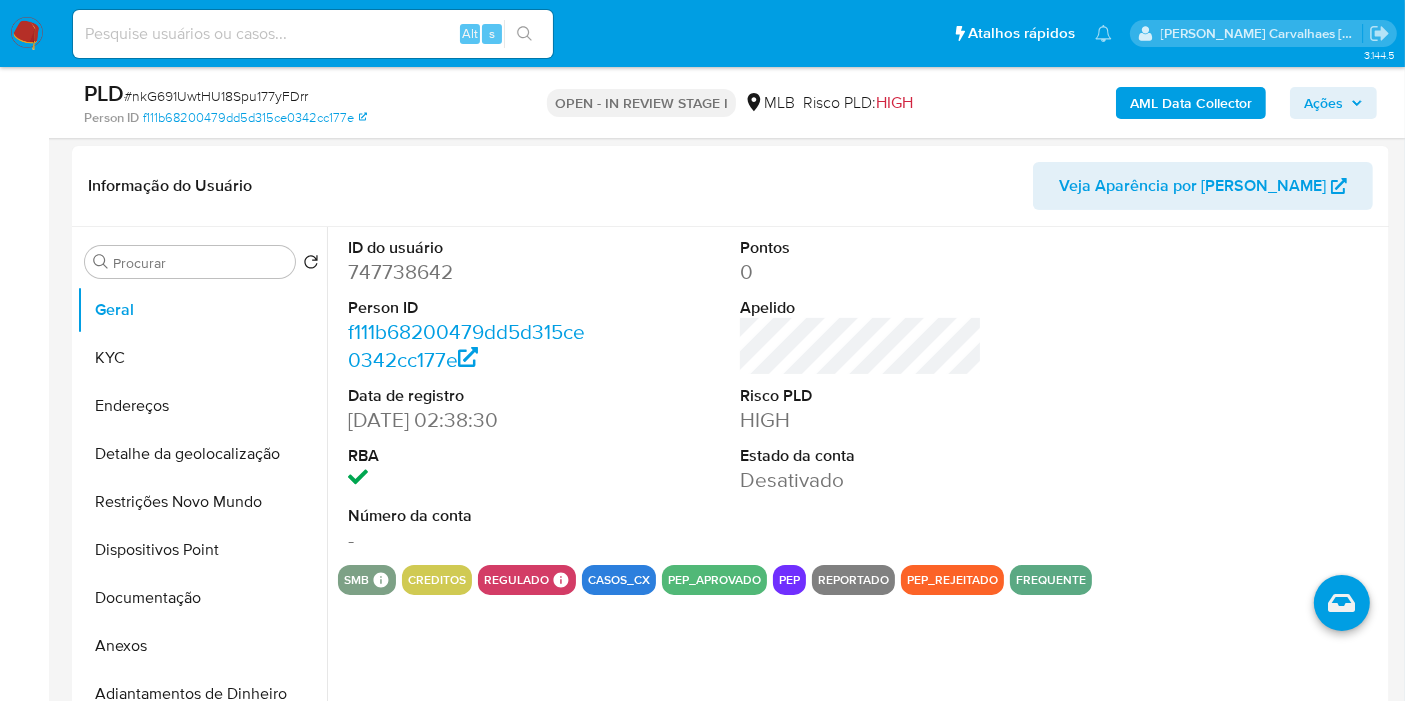 scroll, scrollTop: 333, scrollLeft: 0, axis: vertical 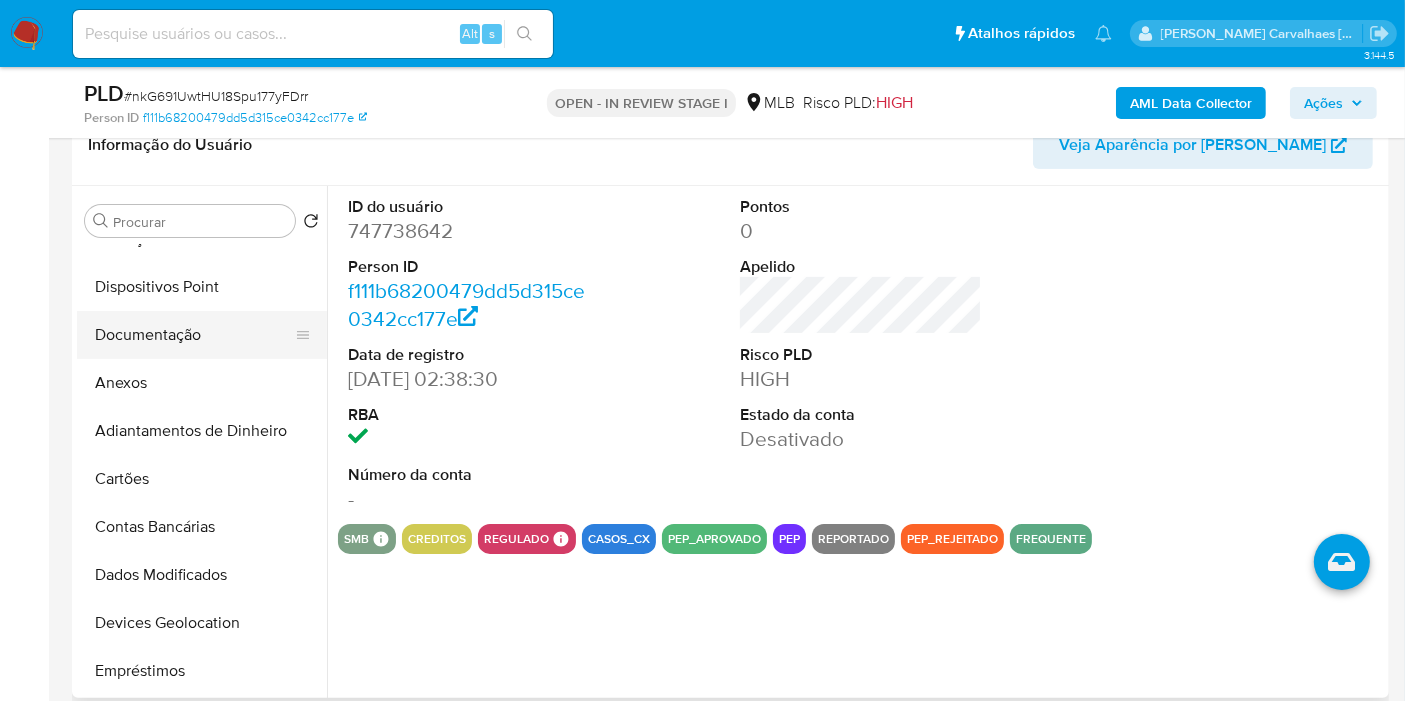 click on "Documentação" at bounding box center [194, 335] 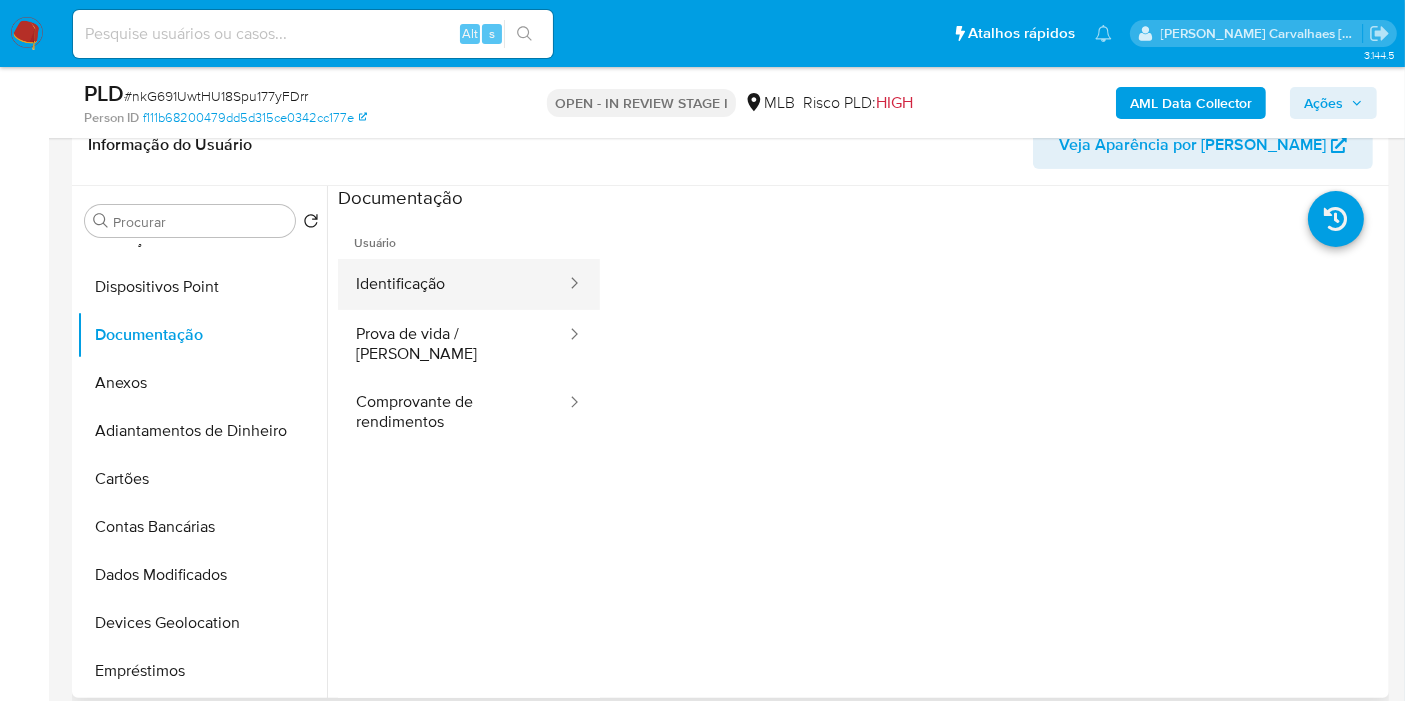 click on "Identificação" at bounding box center [453, 284] 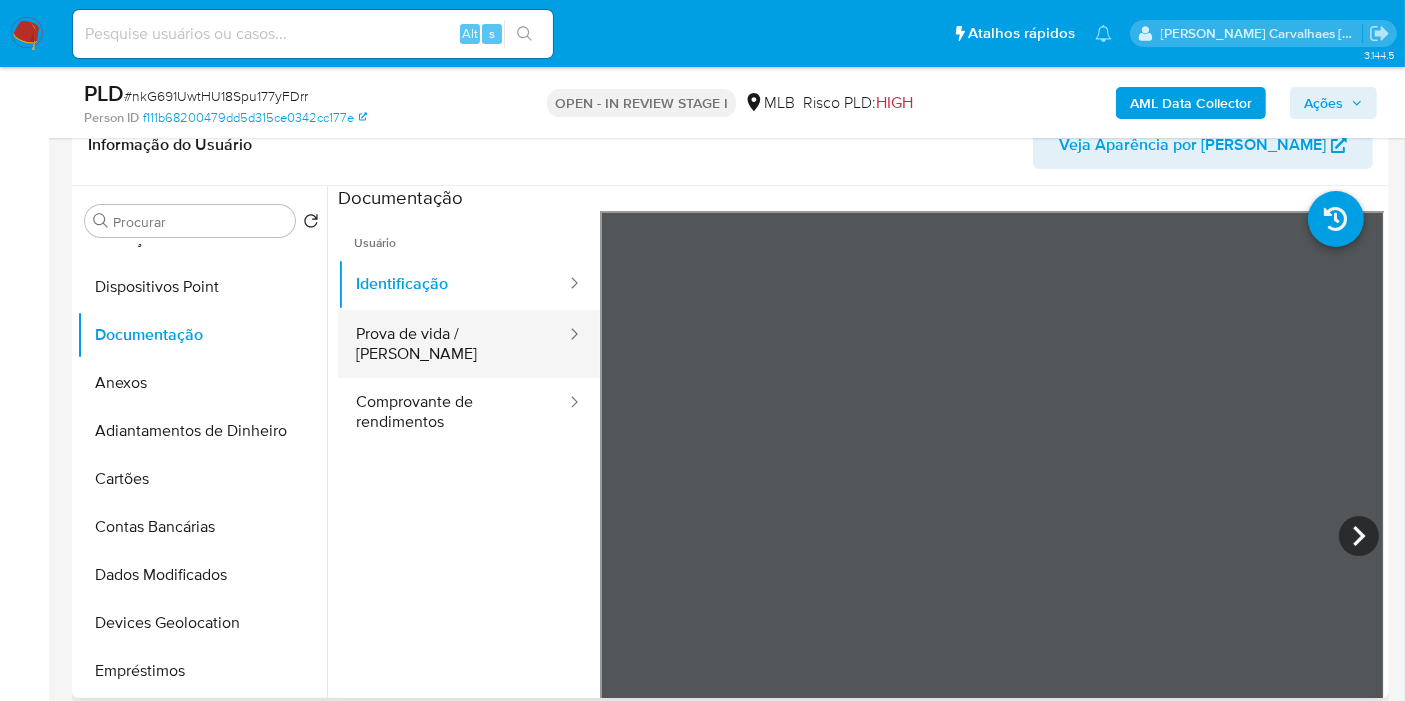 click on "Prova de vida / [PERSON_NAME]" at bounding box center (453, 344) 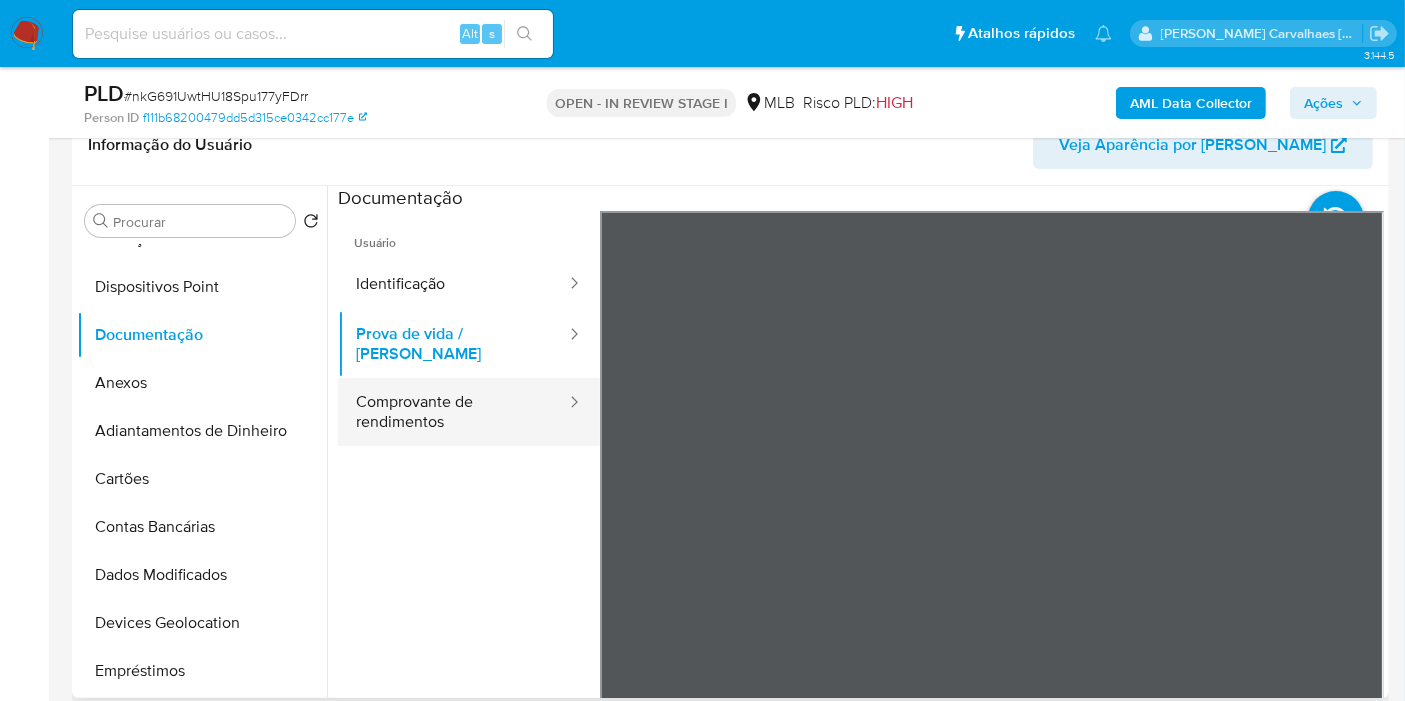 click on "Comprovante de rendimentos" at bounding box center [453, 412] 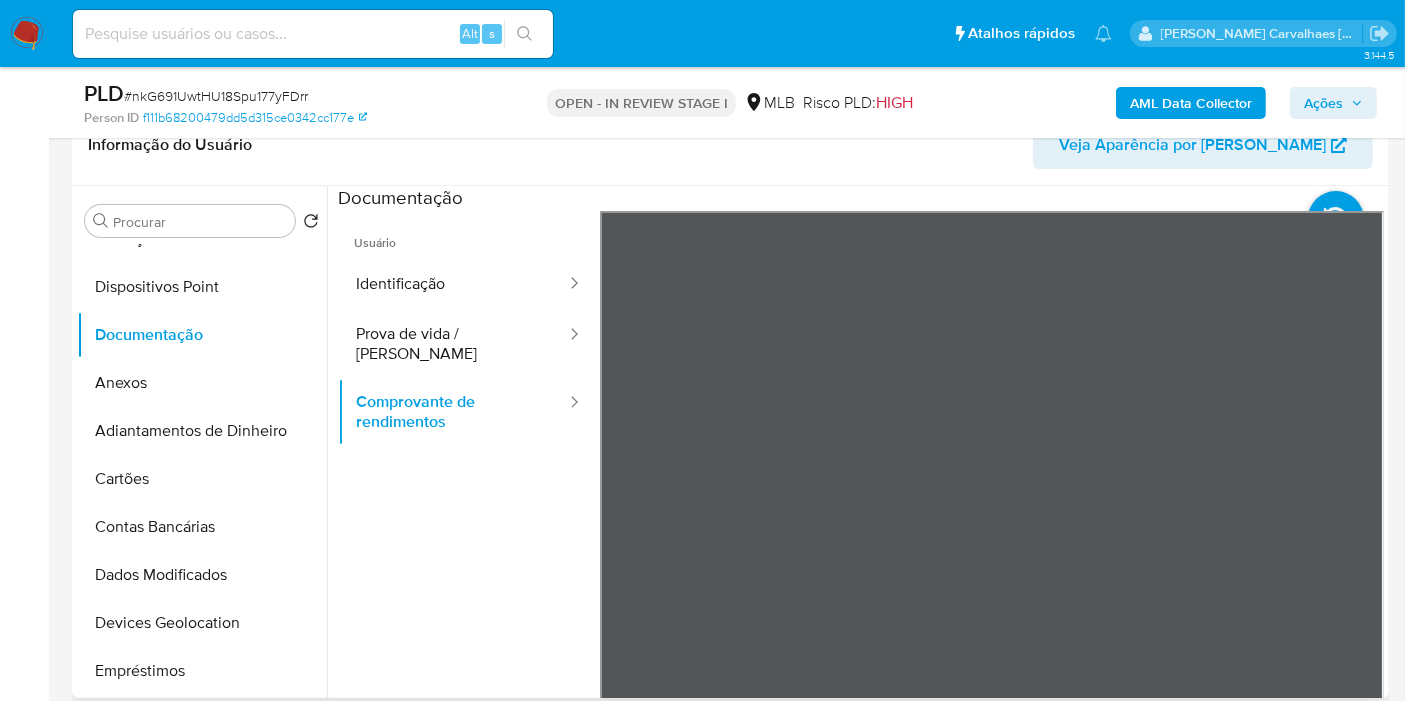 scroll, scrollTop: 168, scrollLeft: 0, axis: vertical 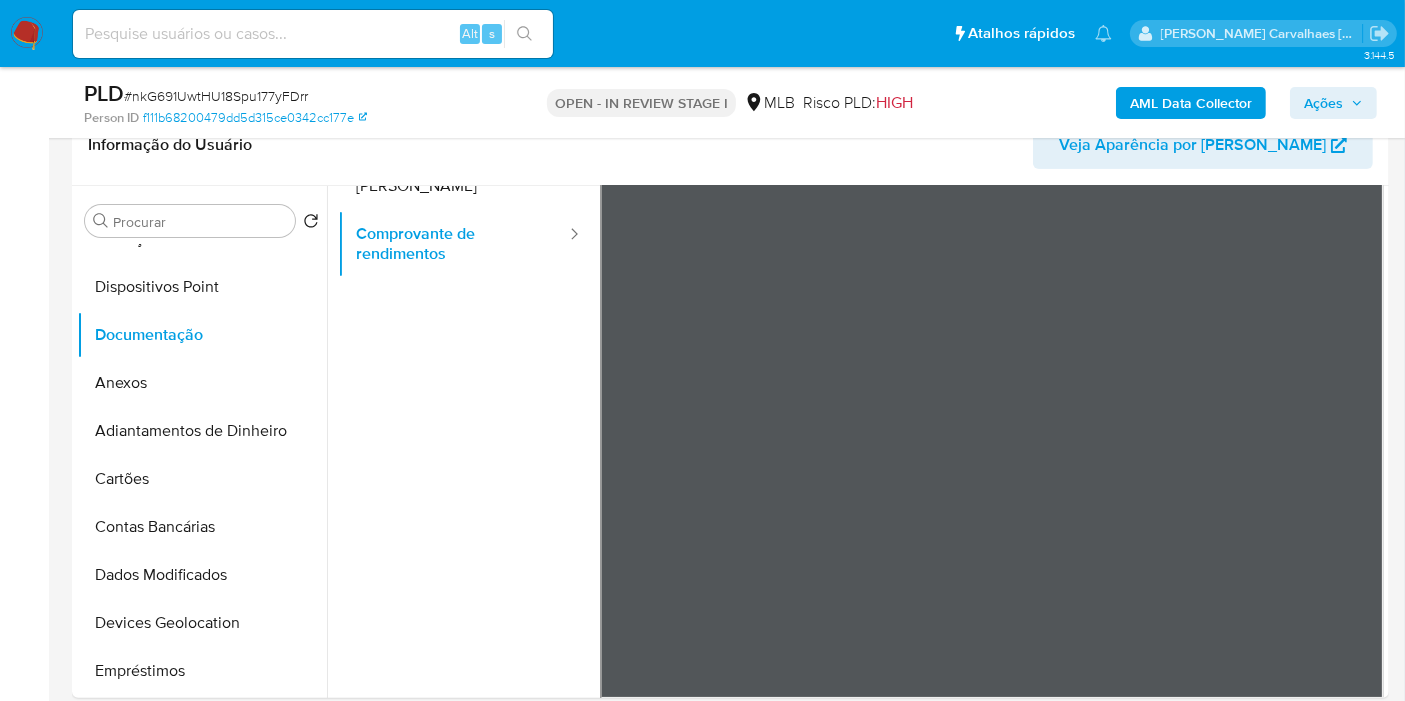 type 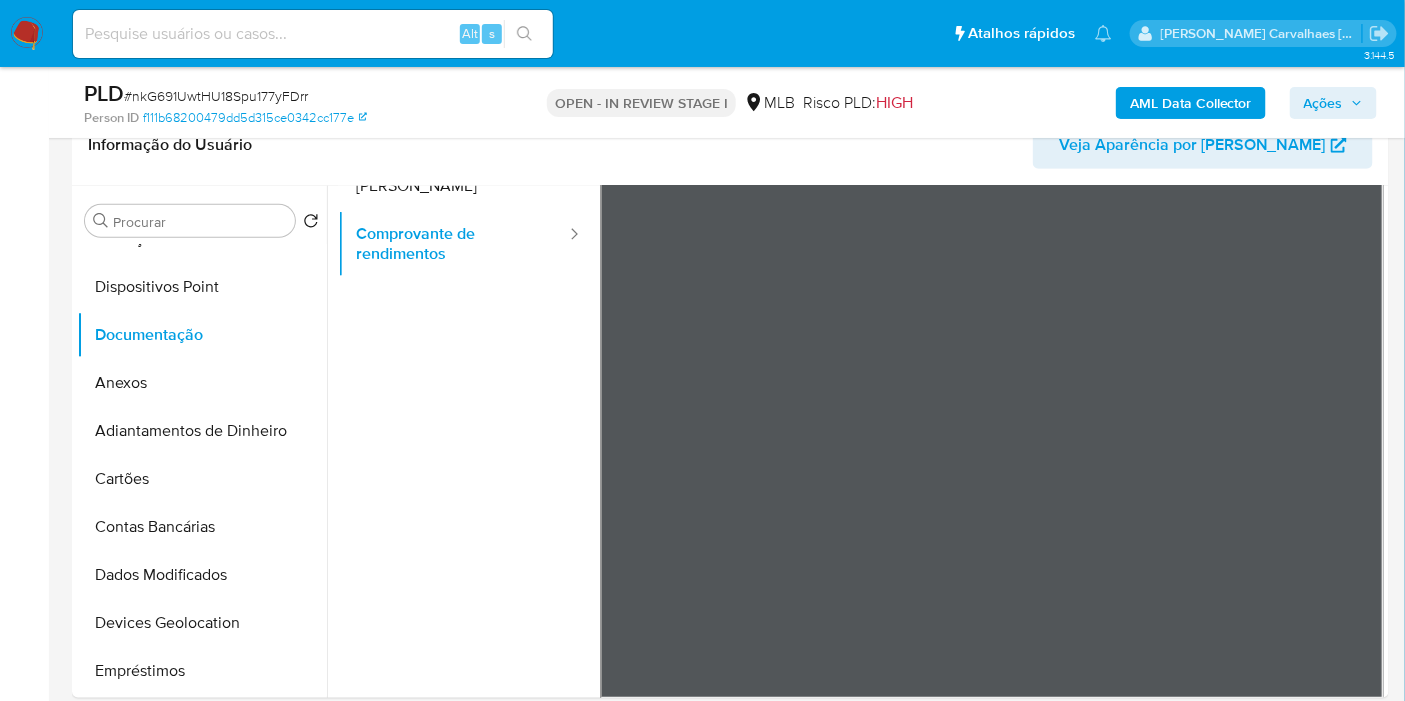 scroll, scrollTop: 222, scrollLeft: 0, axis: vertical 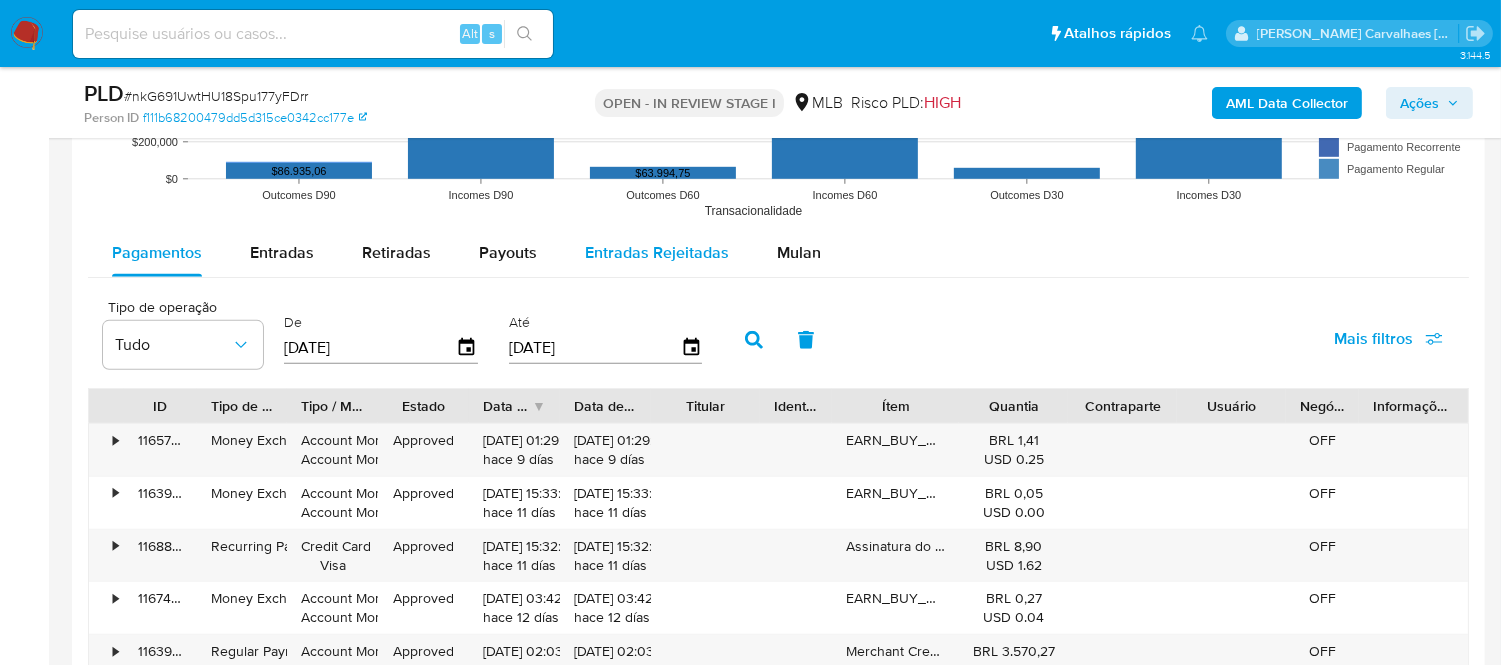 click on "Entradas Rejeitadas" at bounding box center [657, 253] 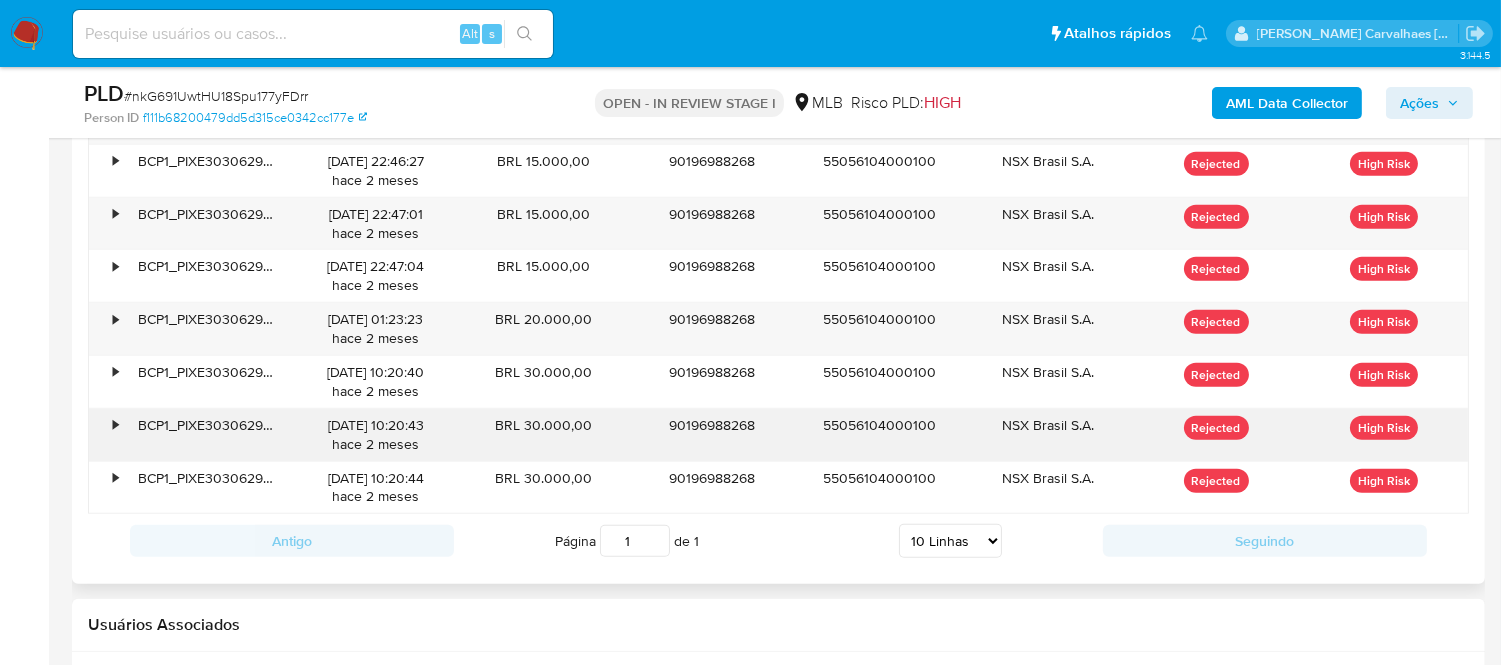 scroll, scrollTop: 2222, scrollLeft: 0, axis: vertical 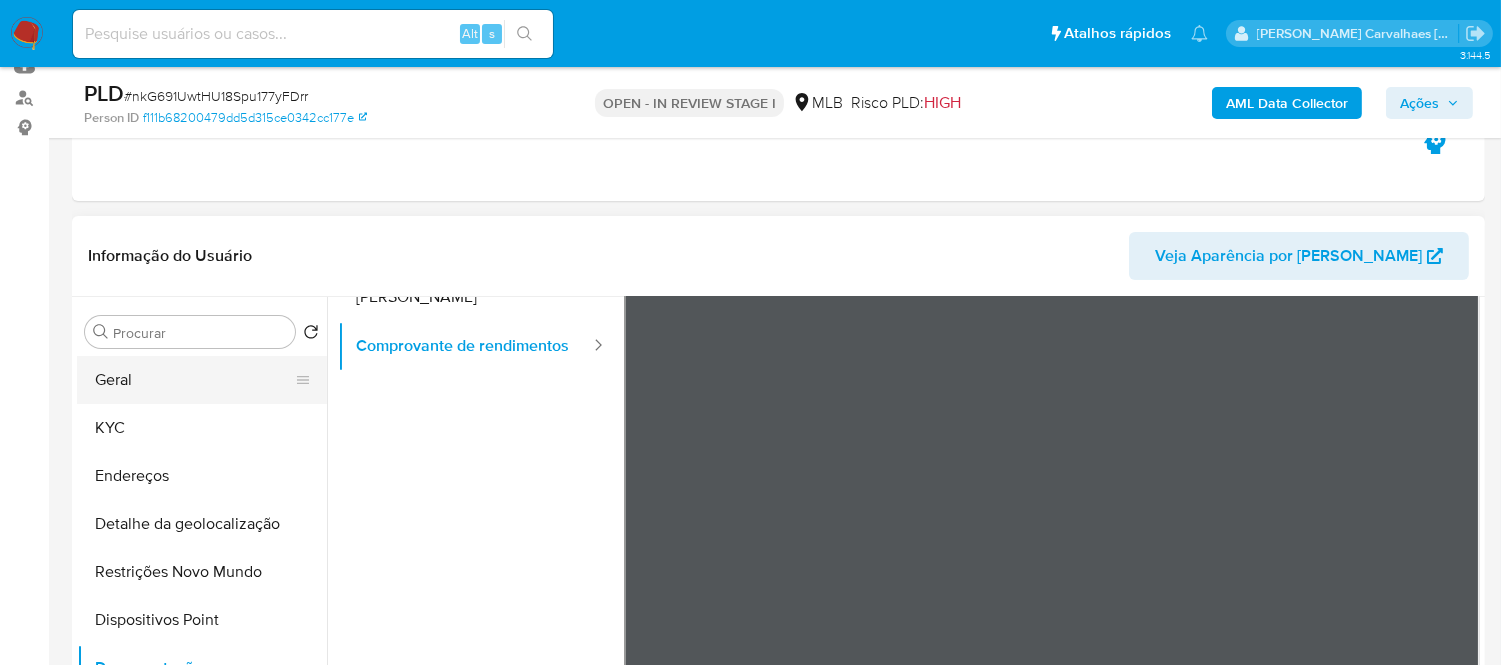 click on "Geral" at bounding box center [194, 380] 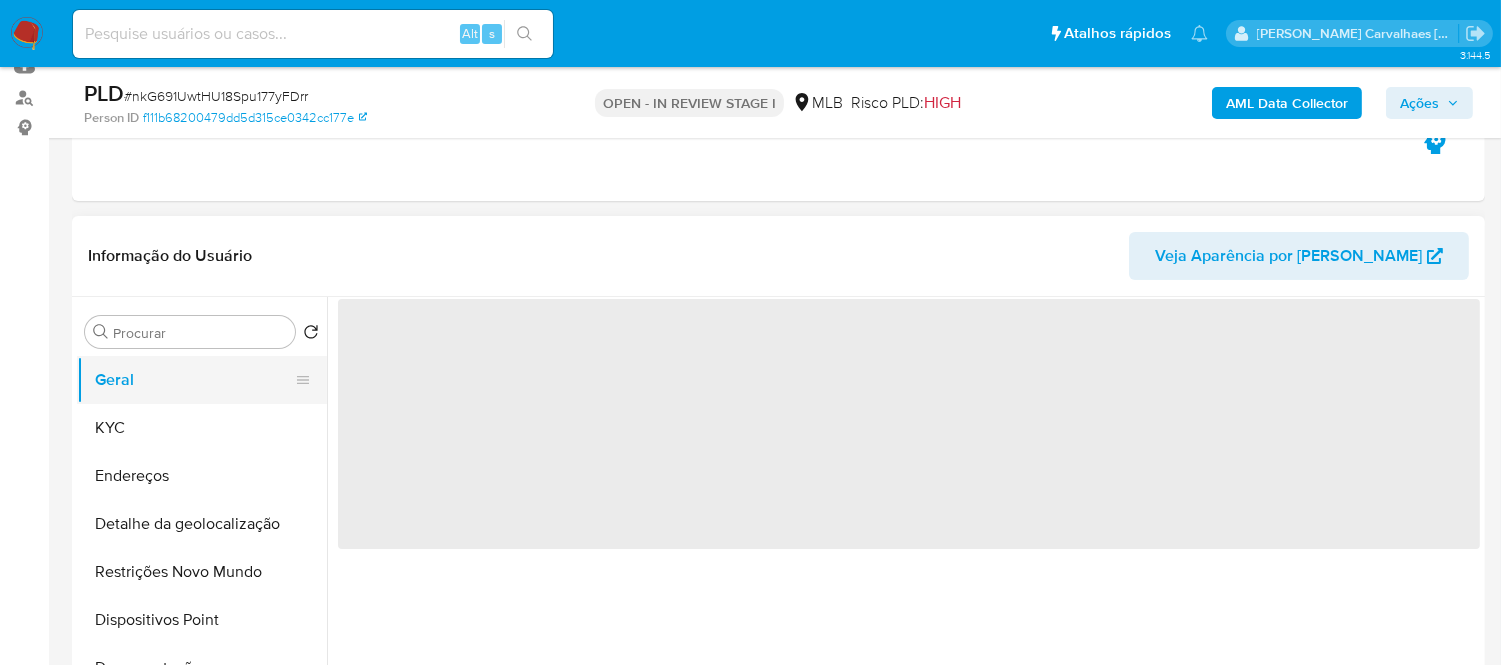 scroll, scrollTop: 0, scrollLeft: 0, axis: both 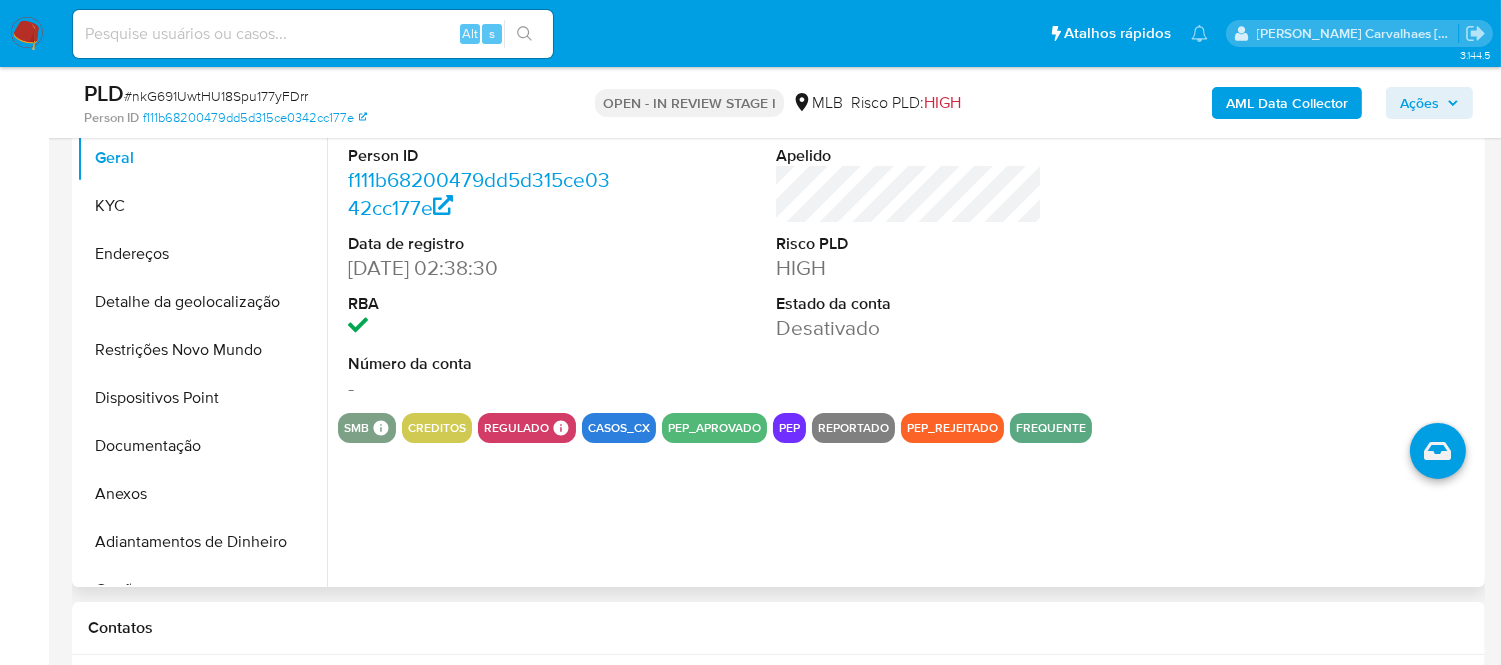 type 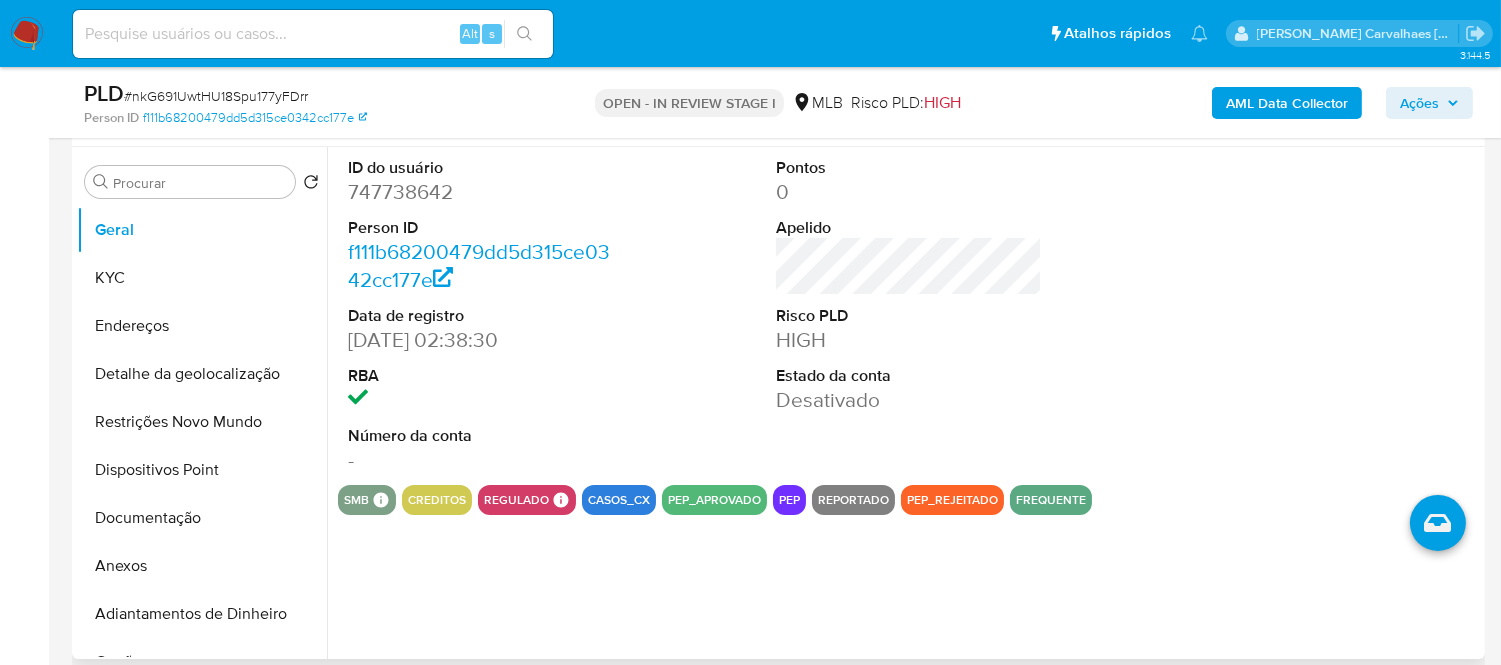 scroll, scrollTop: 333, scrollLeft: 0, axis: vertical 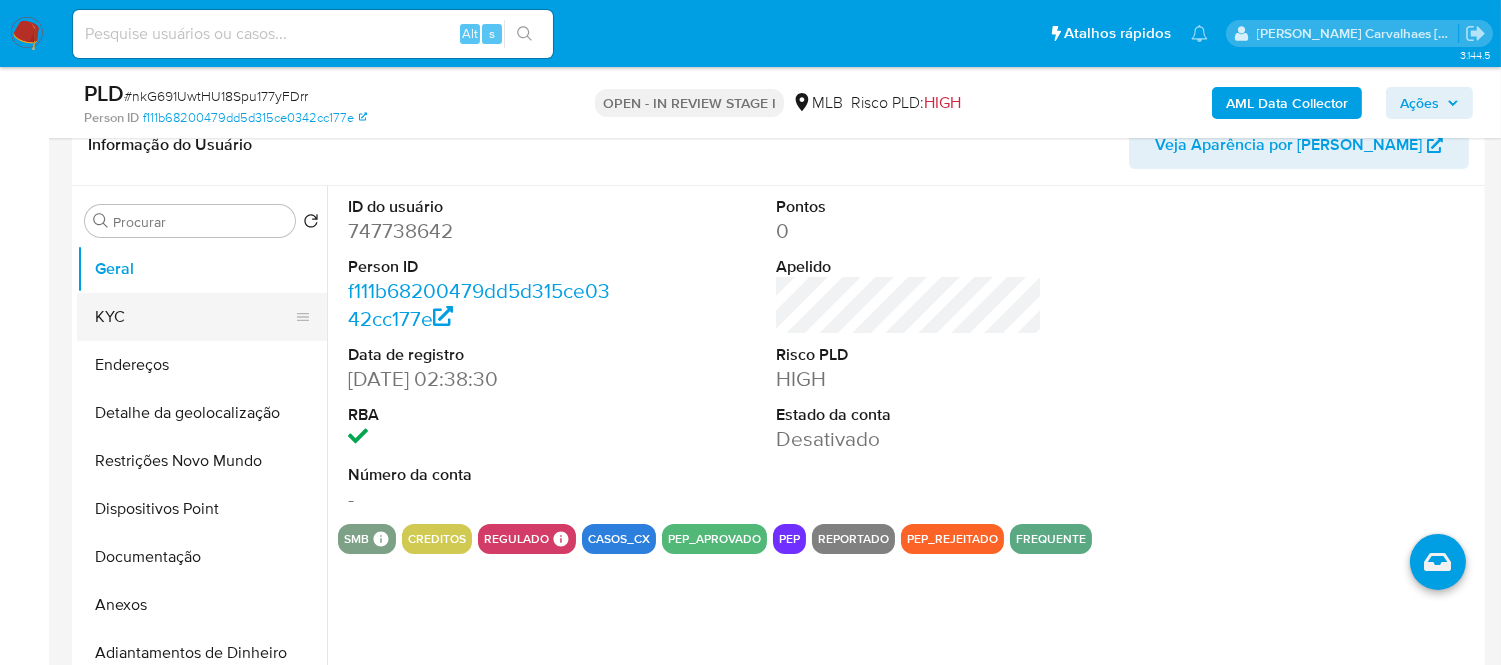 click on "KYC" at bounding box center (194, 317) 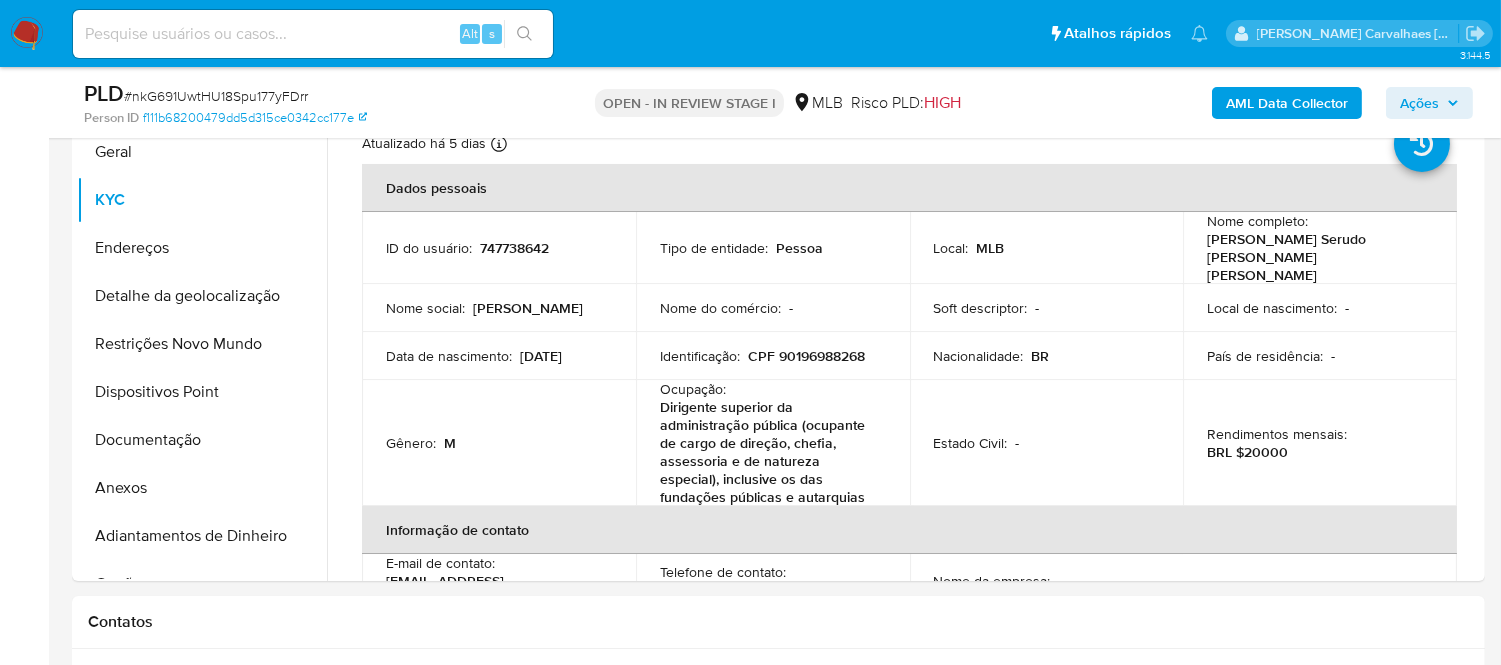 scroll, scrollTop: 470, scrollLeft: 0, axis: vertical 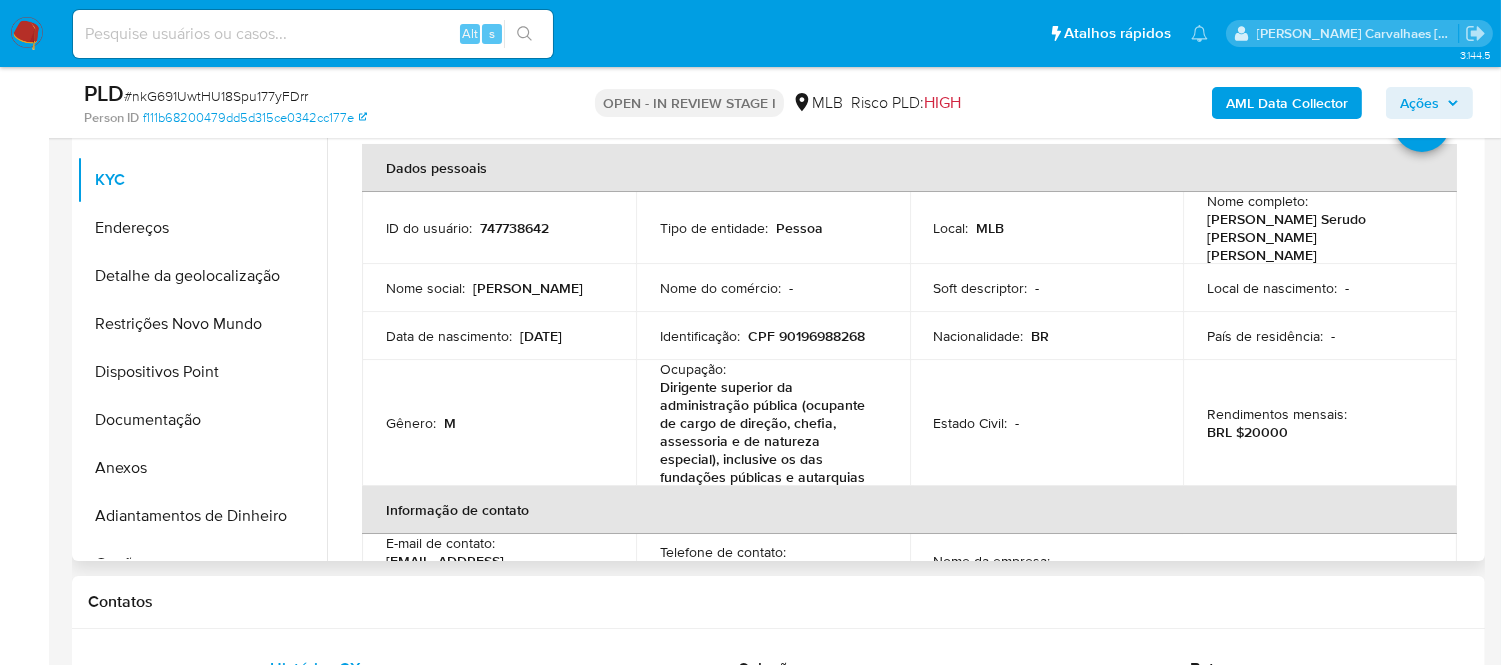 click on "Atualizado há 5 [PERSON_NAME]   [PERSON_NAME]: [DATE] 23:36:02 Atualizado: [DATE] 11:35:27 Dados pessoais   ID do usuário :    747738642   Tipo de entidade :    Pessoa   Local :    MLB   Nome completo :    [PERSON_NAME] Serudo [PERSON_NAME] [PERSON_NAME]   Nome social :    [PERSON_NAME] do comércio :    -   Soft descriptor :    -   Local [PERSON_NAME] :    -   Data [PERSON_NAME] :    [DEMOGRAPHIC_DATA]   Identificação :    CPF 90196988268   Nacionalidade :    BR   País de residência :    -   Gênero :    M   Ocupação :    Dirigente superior da administração pública (ocupante de cargo de direção, chefia, assessoria e de natureza especial), inclusive os das fundações públicas e autarquias   Estado Civil :    -   Rendimentos mensais :    BRL $20000 Informação de contato   E-mail de contato :    [EMAIL_ADDRESS][DOMAIN_NAME]   Telefone de contato :    [PHONE_NUMBER]   Nome da empresa :    - Verificação e conformidade   Nível de KYC :    verified   Sujeito obrigado :    -   PEP confirmado   :" at bounding box center (909, 818) 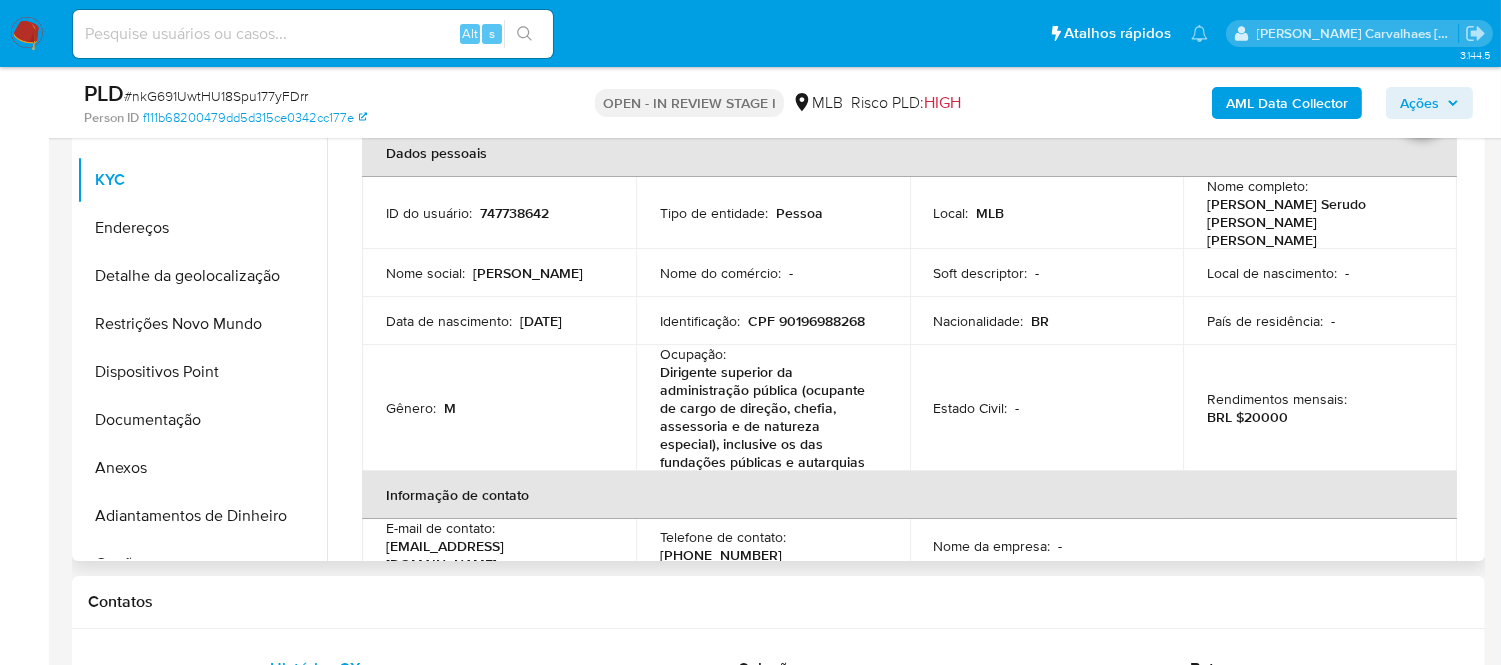 scroll, scrollTop: 18, scrollLeft: 0, axis: vertical 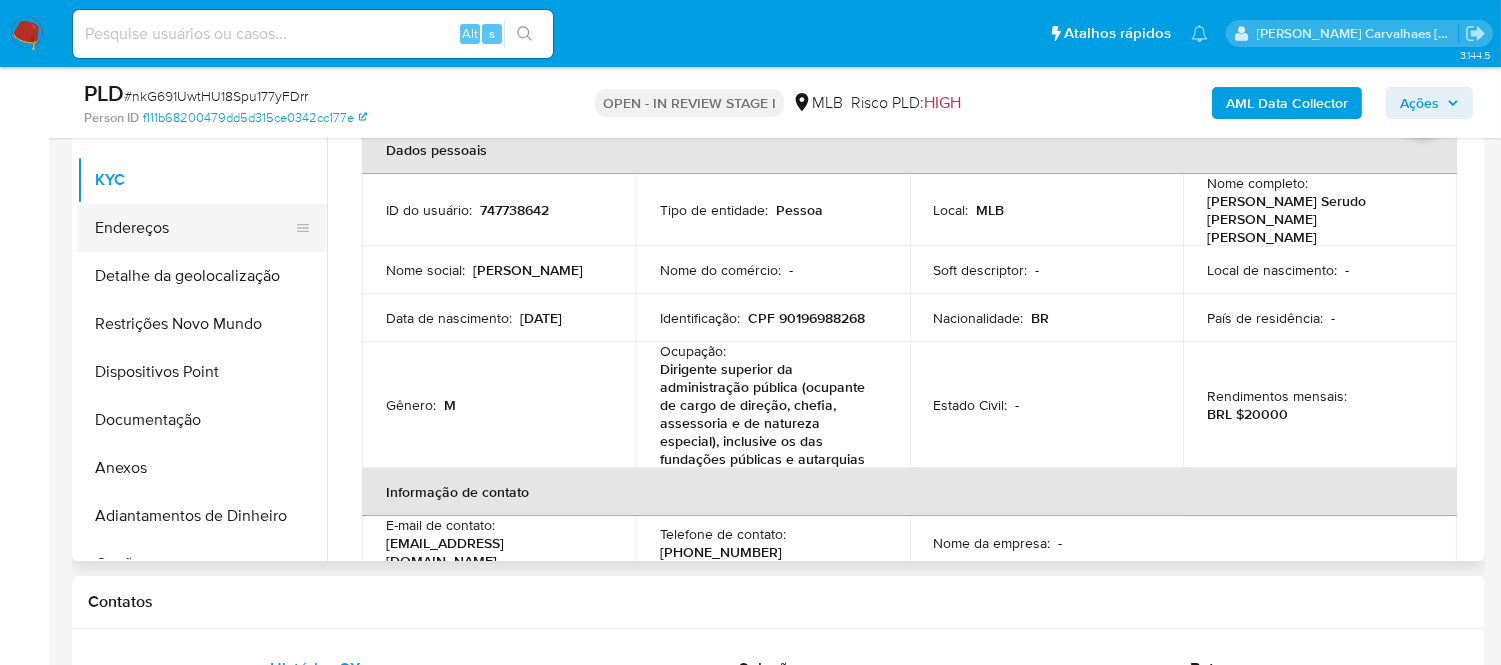 click on "Endereços" at bounding box center [194, 228] 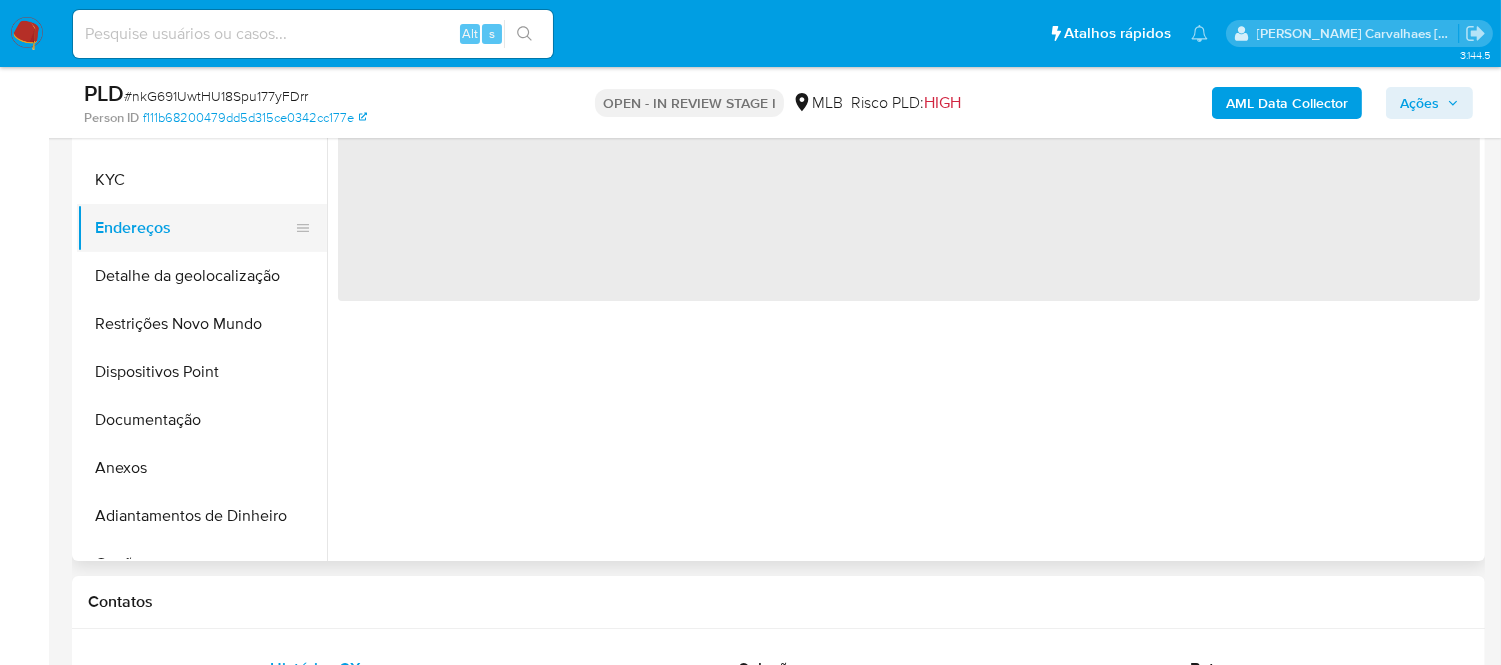 scroll, scrollTop: 0, scrollLeft: 0, axis: both 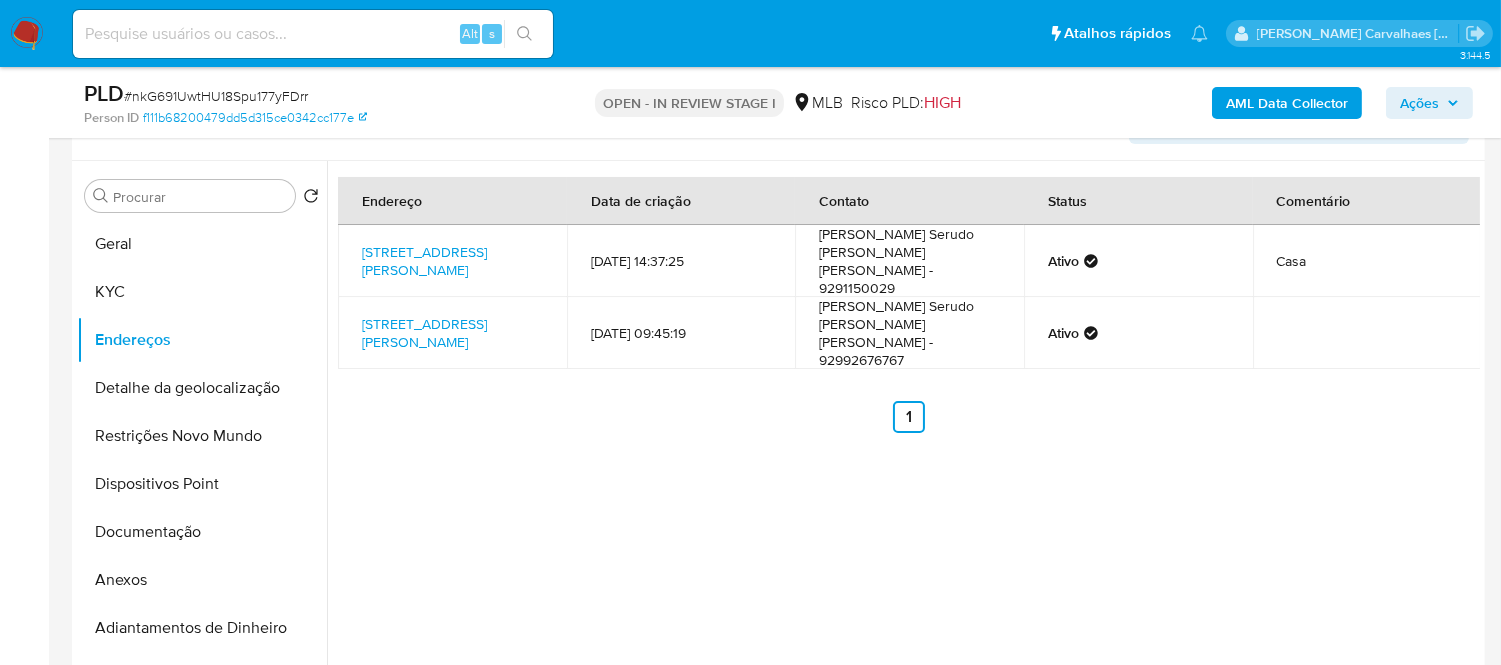 type 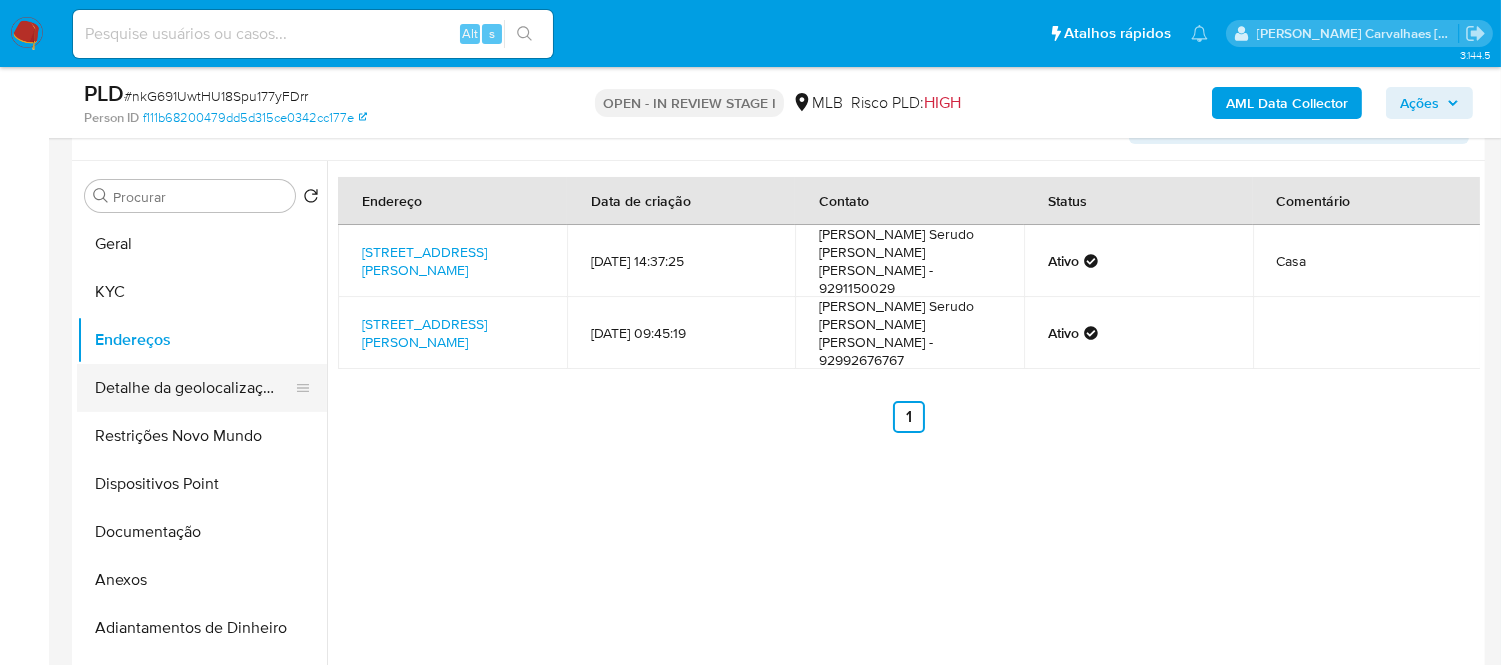 click on "Detalhe da geolocalização" at bounding box center (194, 388) 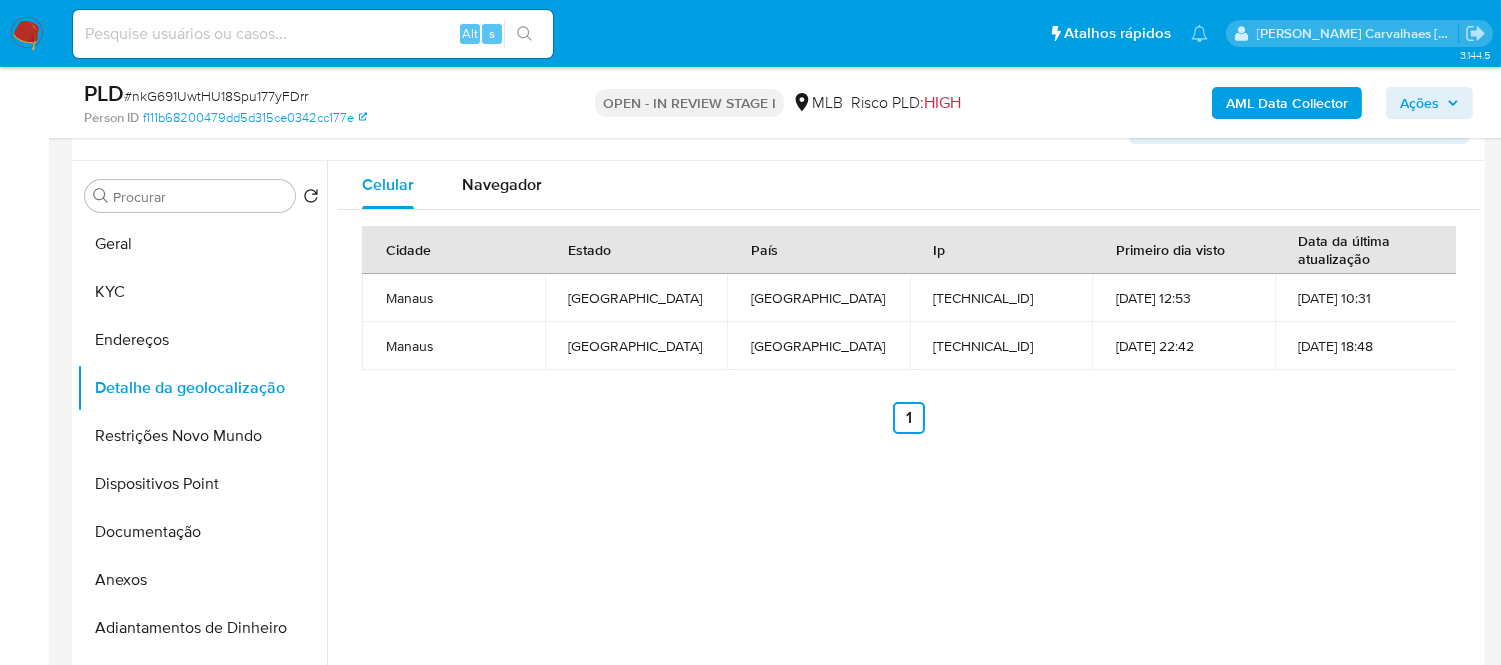 type 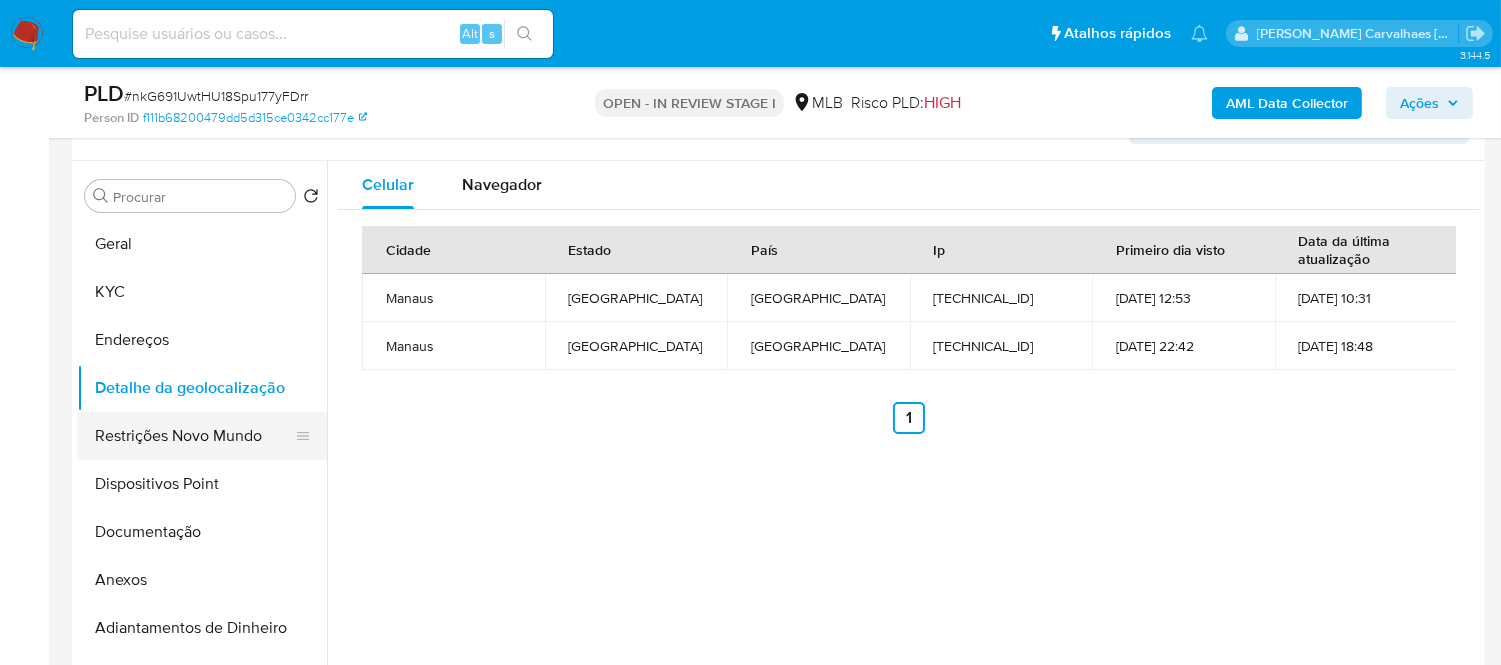 click on "Restrições Novo Mundo" at bounding box center (194, 436) 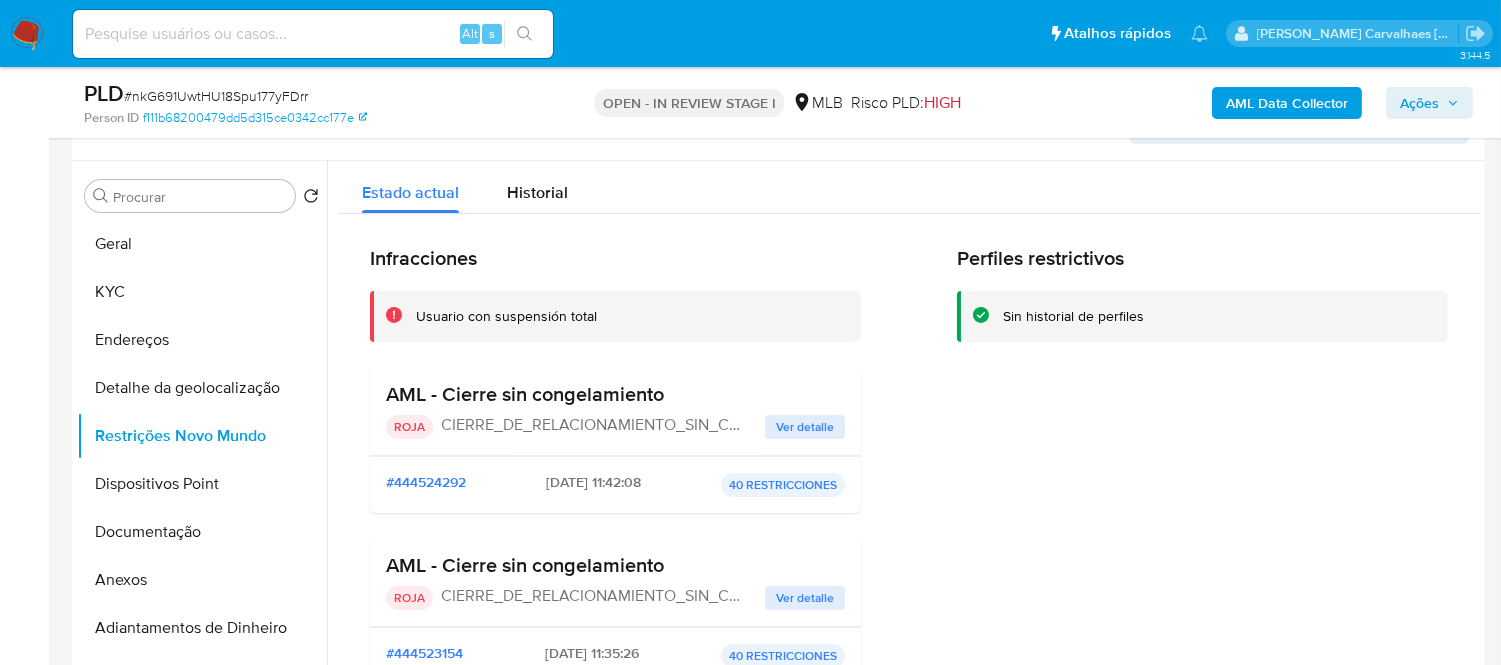 type 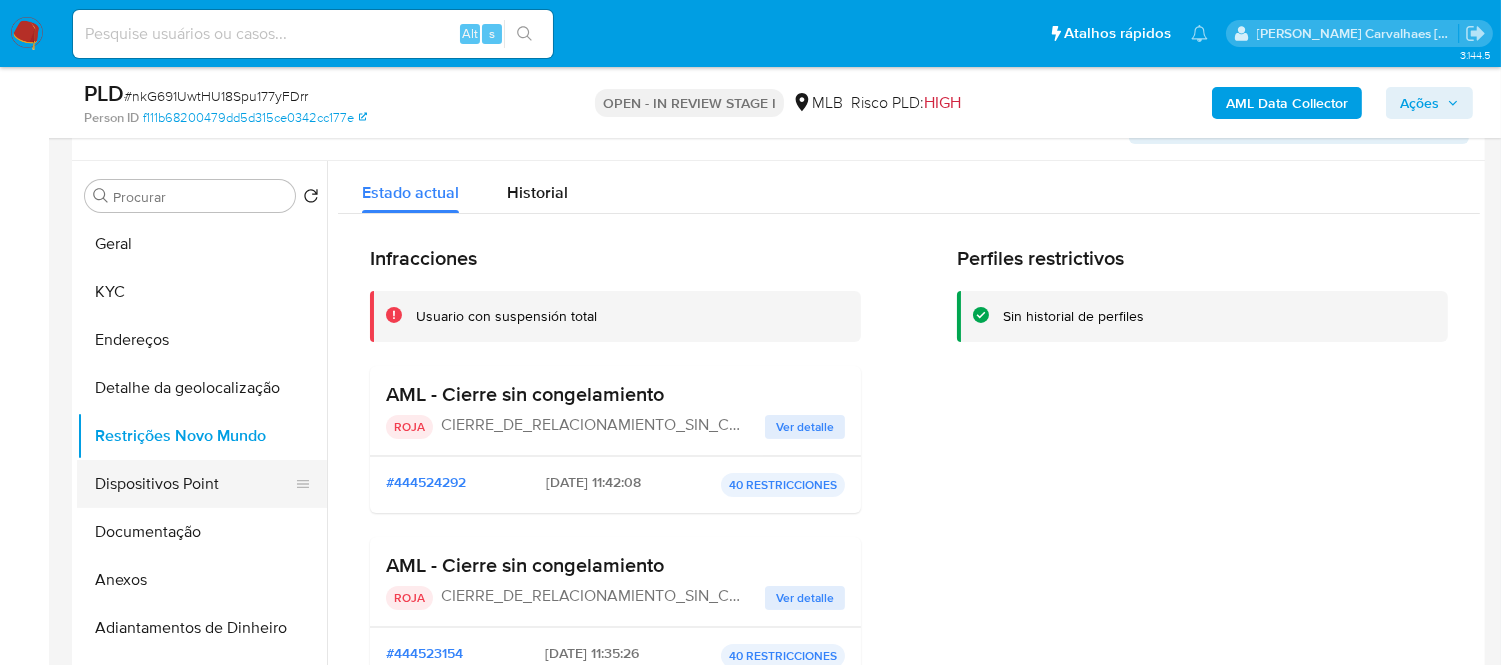 click on "Dispositivos Point" at bounding box center [194, 484] 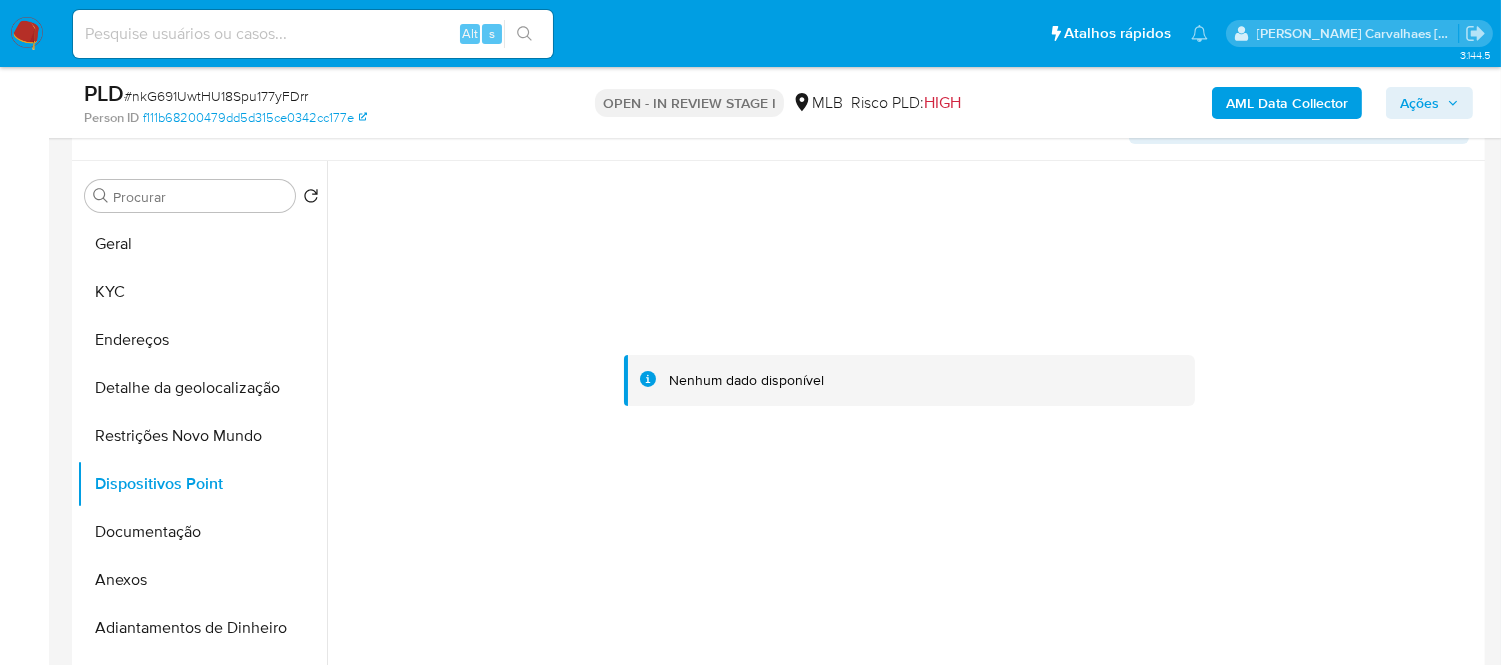 type 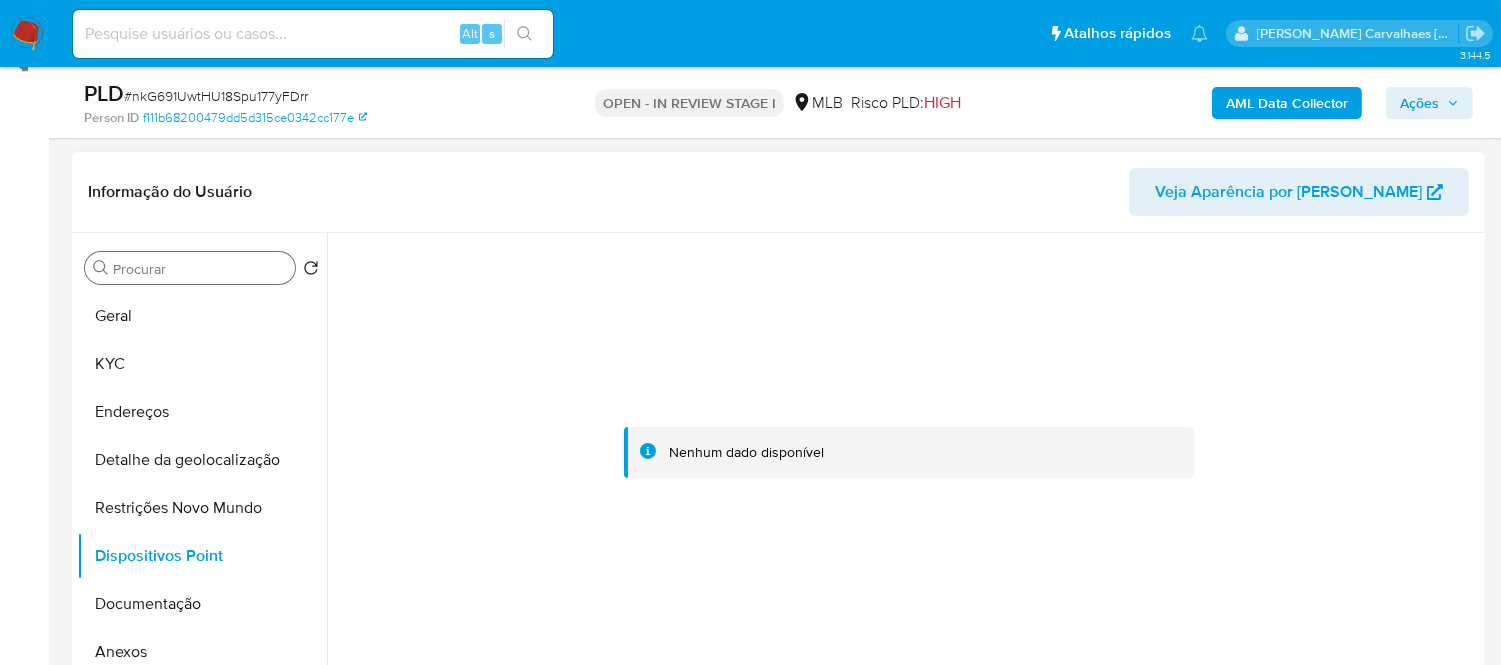 scroll, scrollTop: 247, scrollLeft: 0, axis: vertical 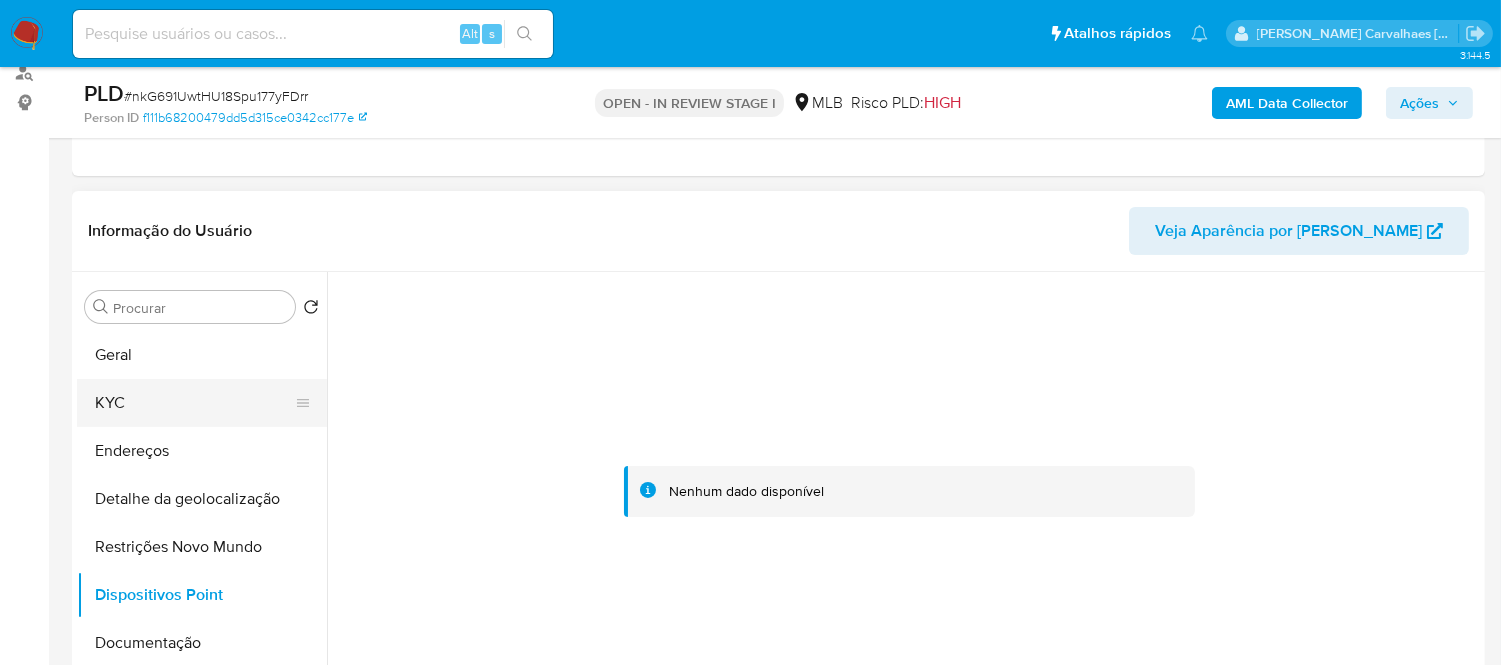 click on "KYC" at bounding box center (194, 403) 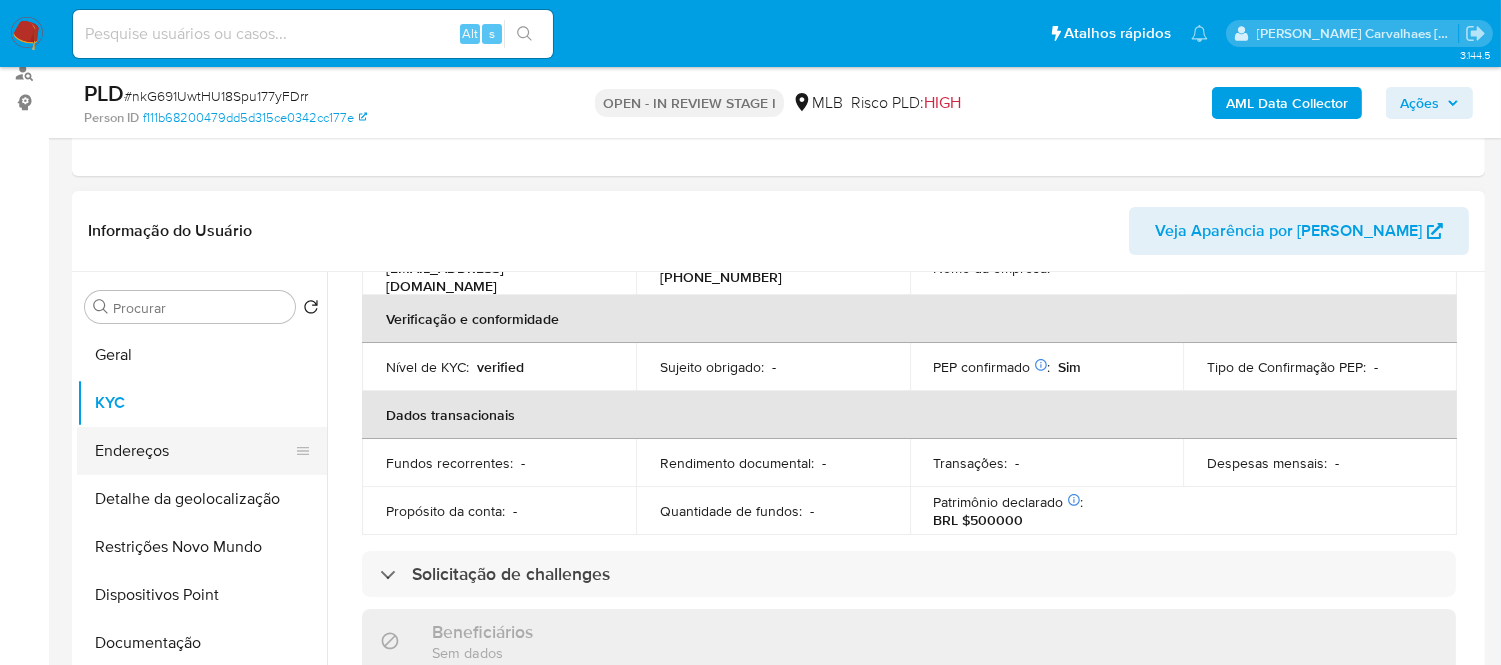 scroll, scrollTop: 555, scrollLeft: 0, axis: vertical 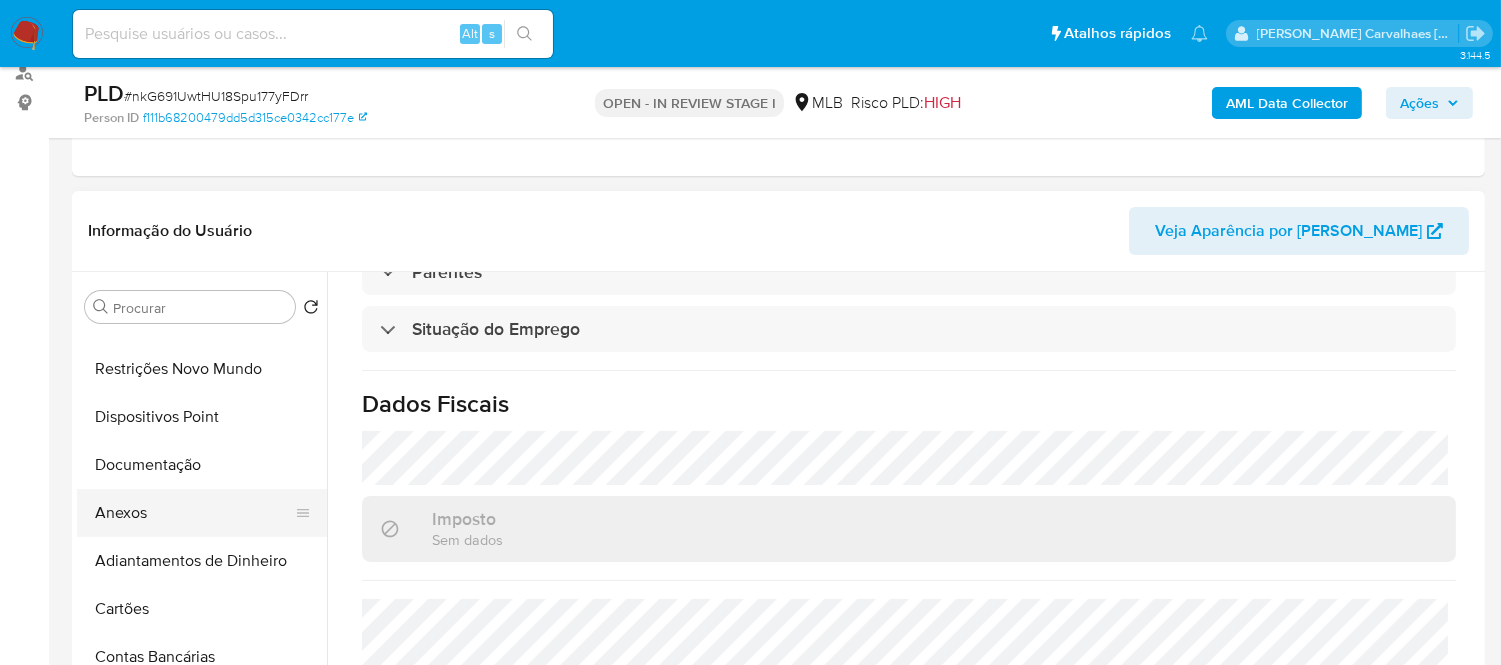 click on "Anexos" at bounding box center [194, 513] 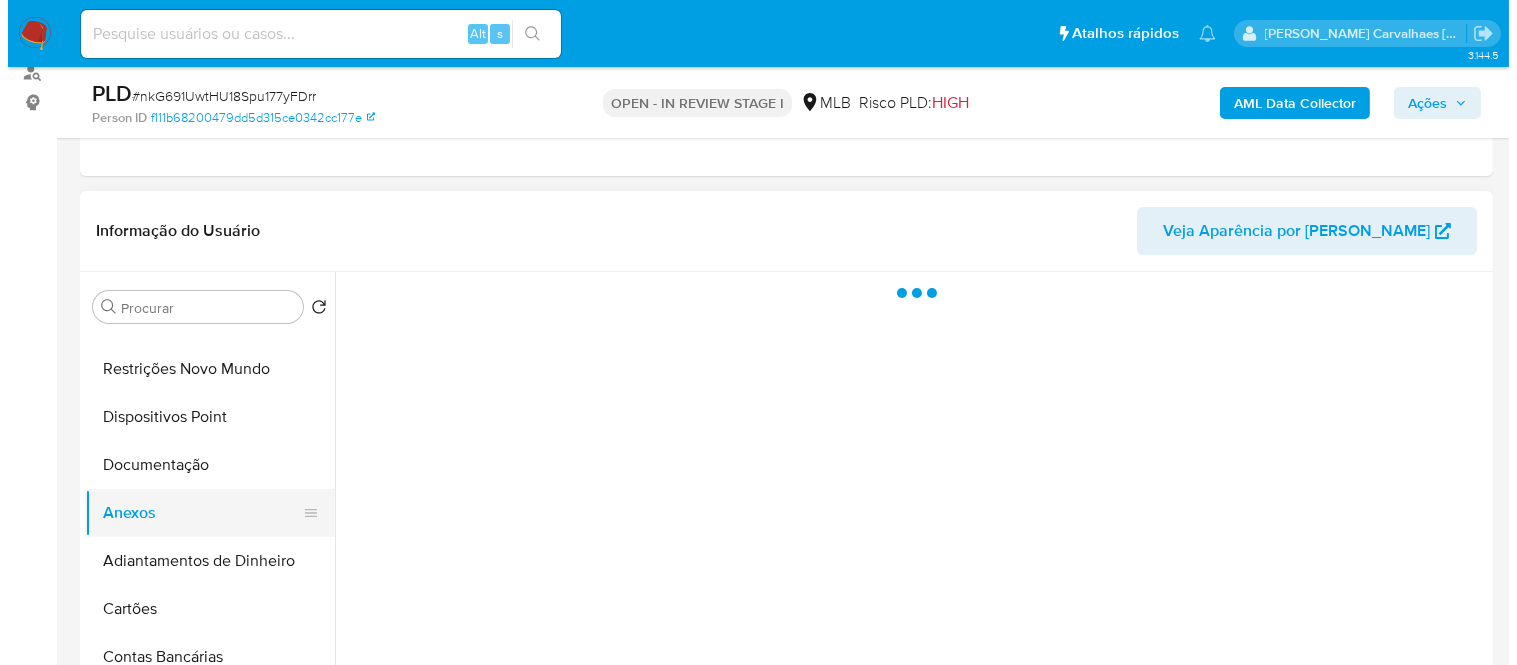 scroll, scrollTop: 0, scrollLeft: 0, axis: both 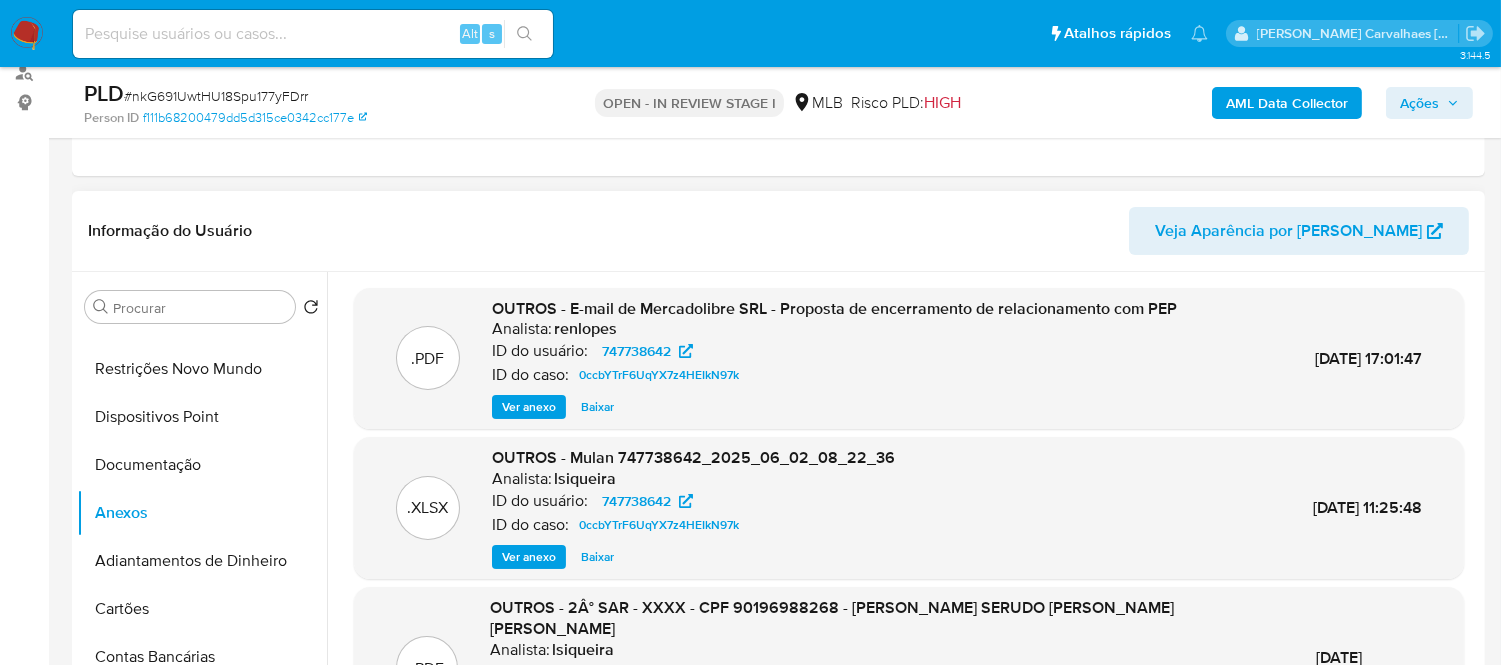 click on "Ver anexo" at bounding box center (529, 407) 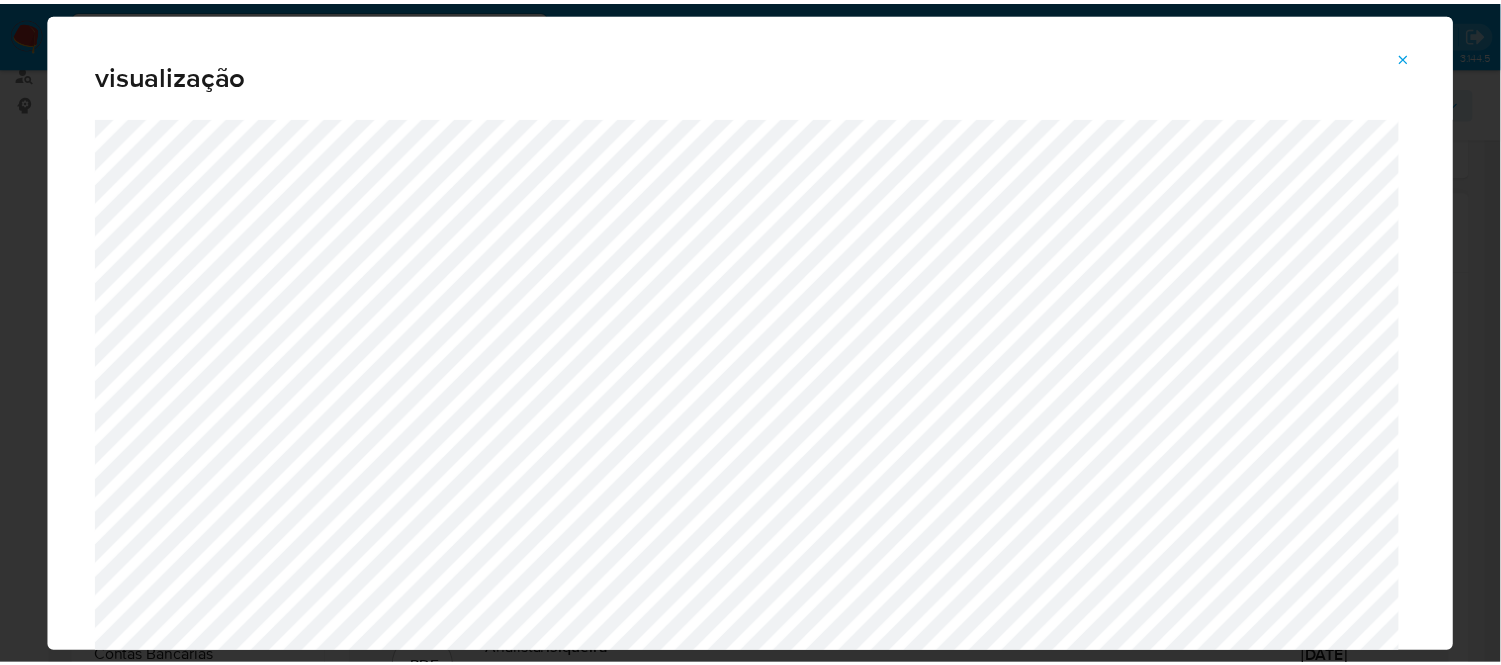 scroll, scrollTop: 103, scrollLeft: 0, axis: vertical 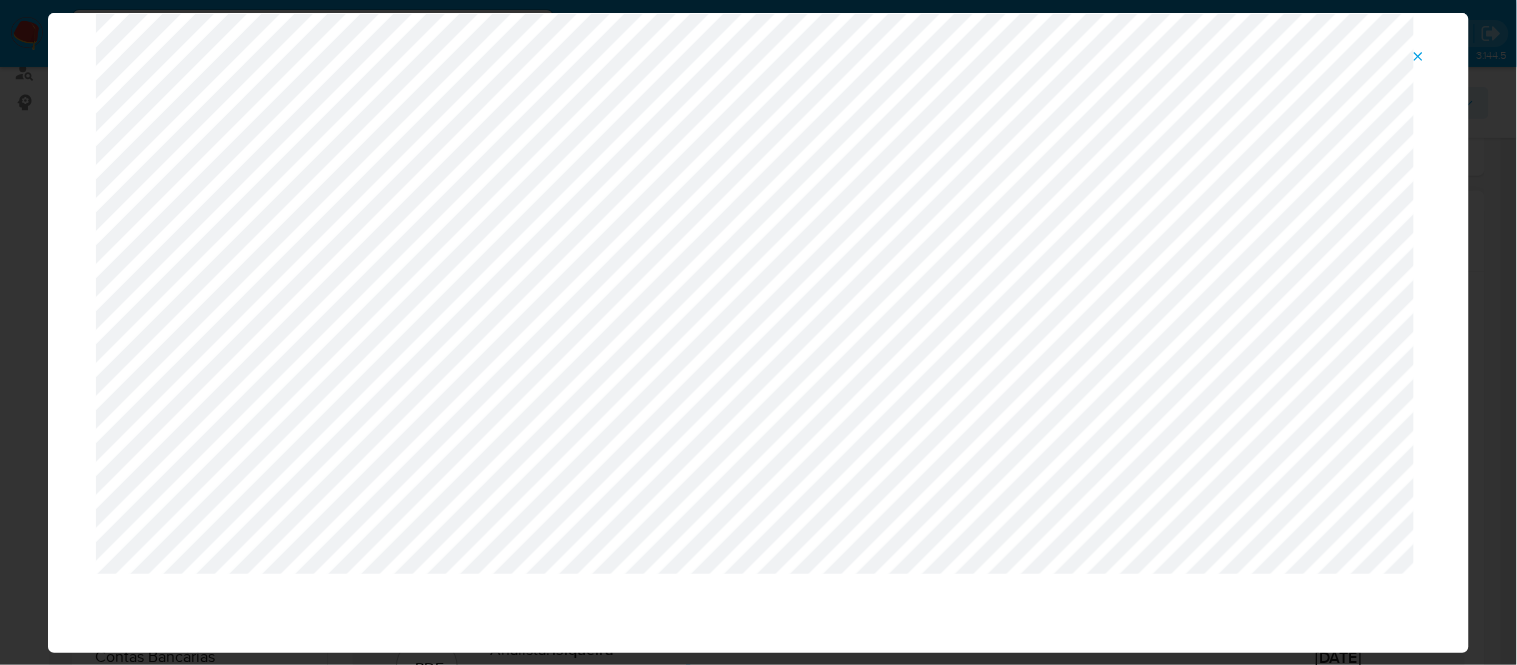 click 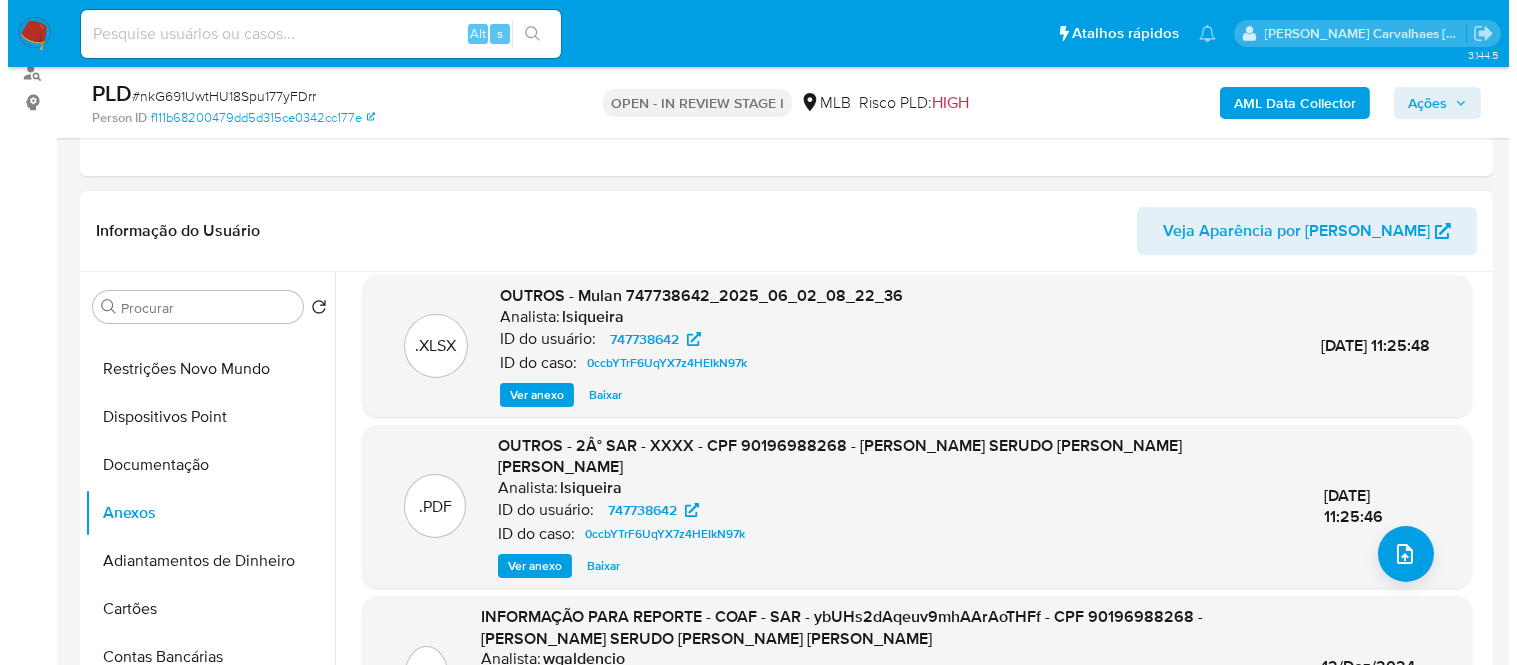 scroll, scrollTop: 188, scrollLeft: 0, axis: vertical 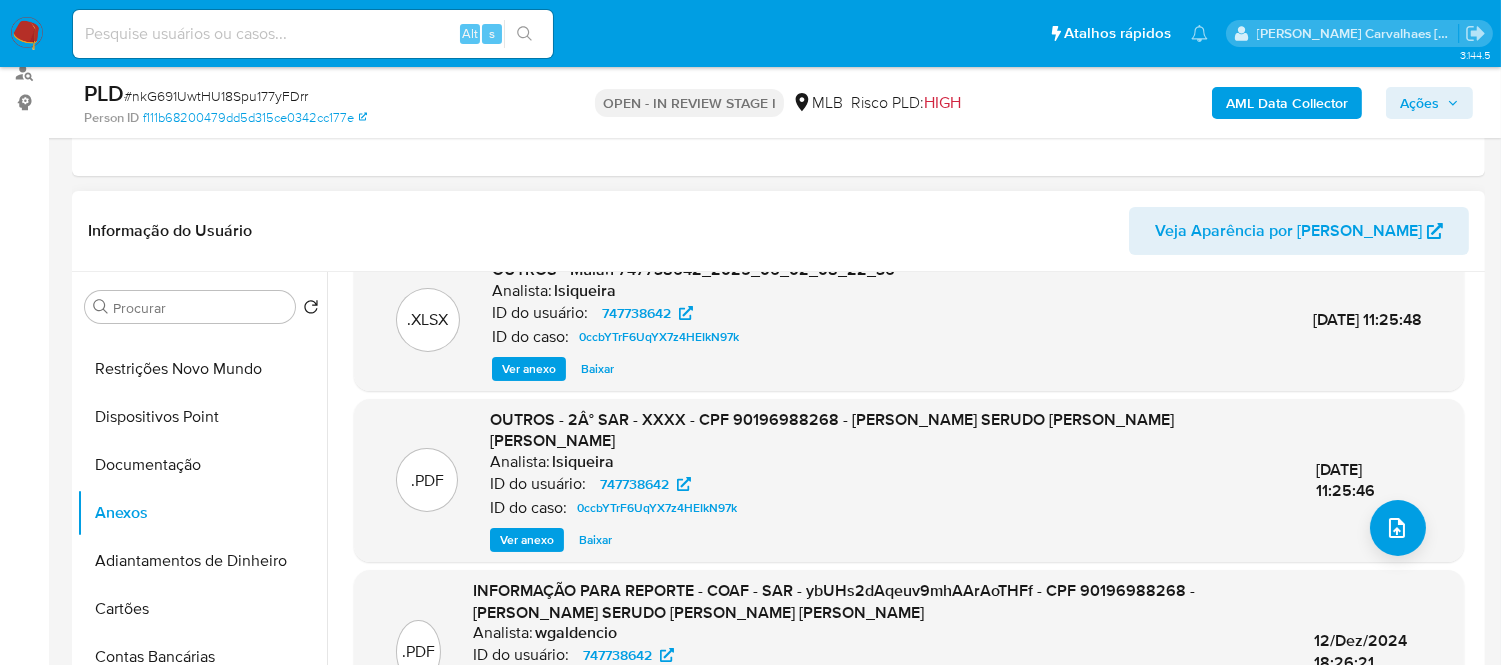 click on "Ver anexo" at bounding box center [527, 540] 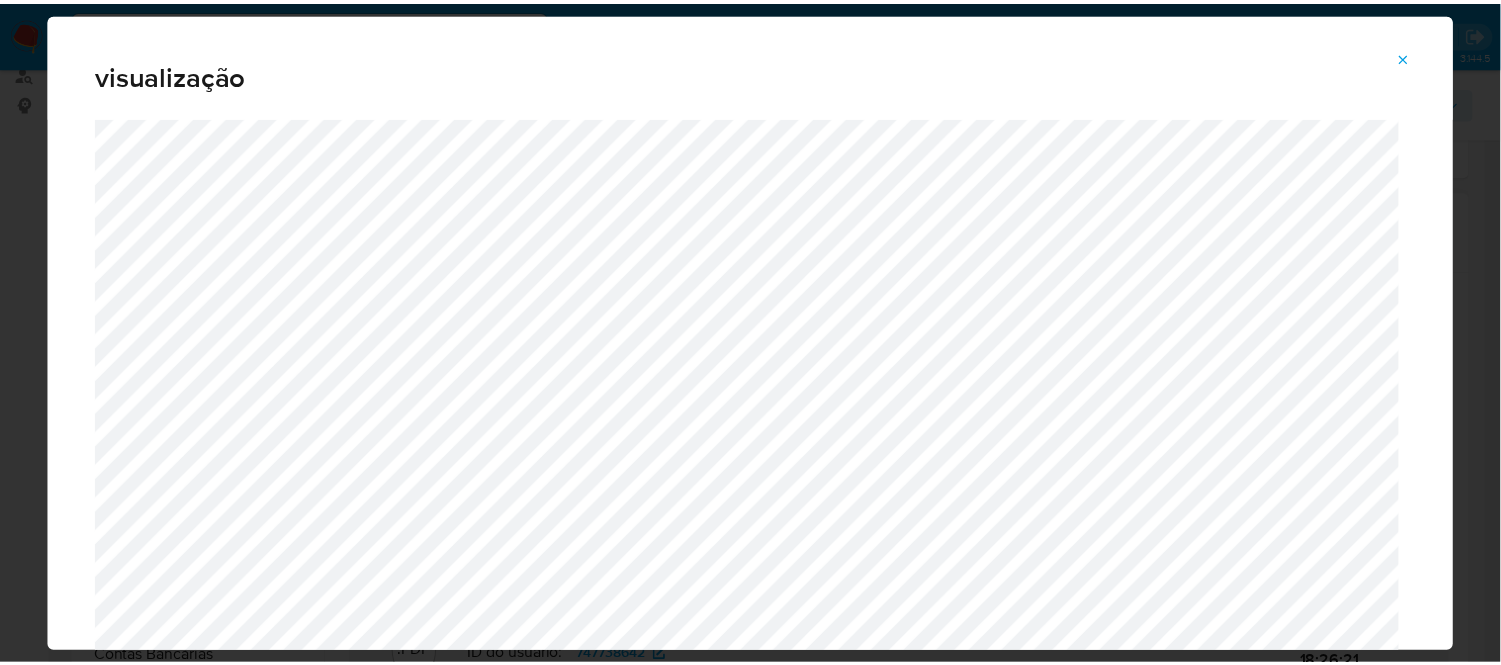 scroll, scrollTop: 24, scrollLeft: 0, axis: vertical 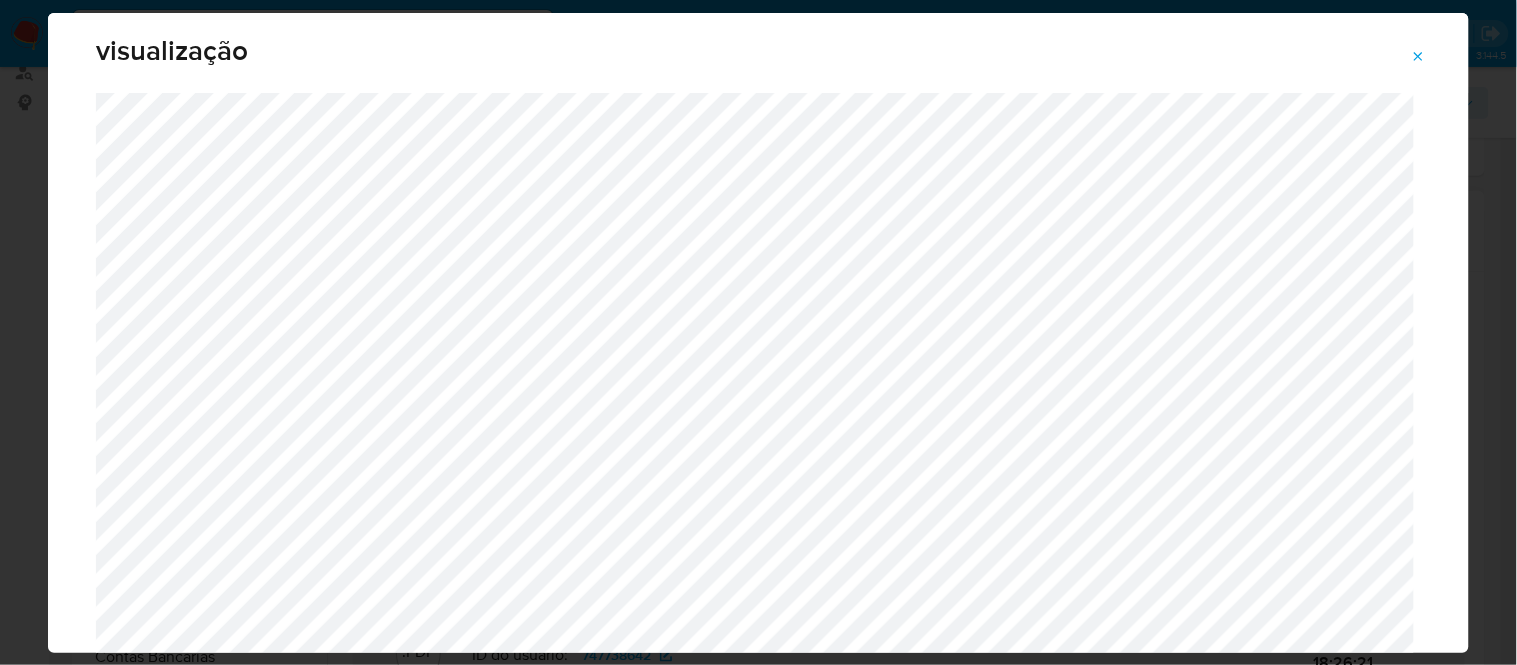 click 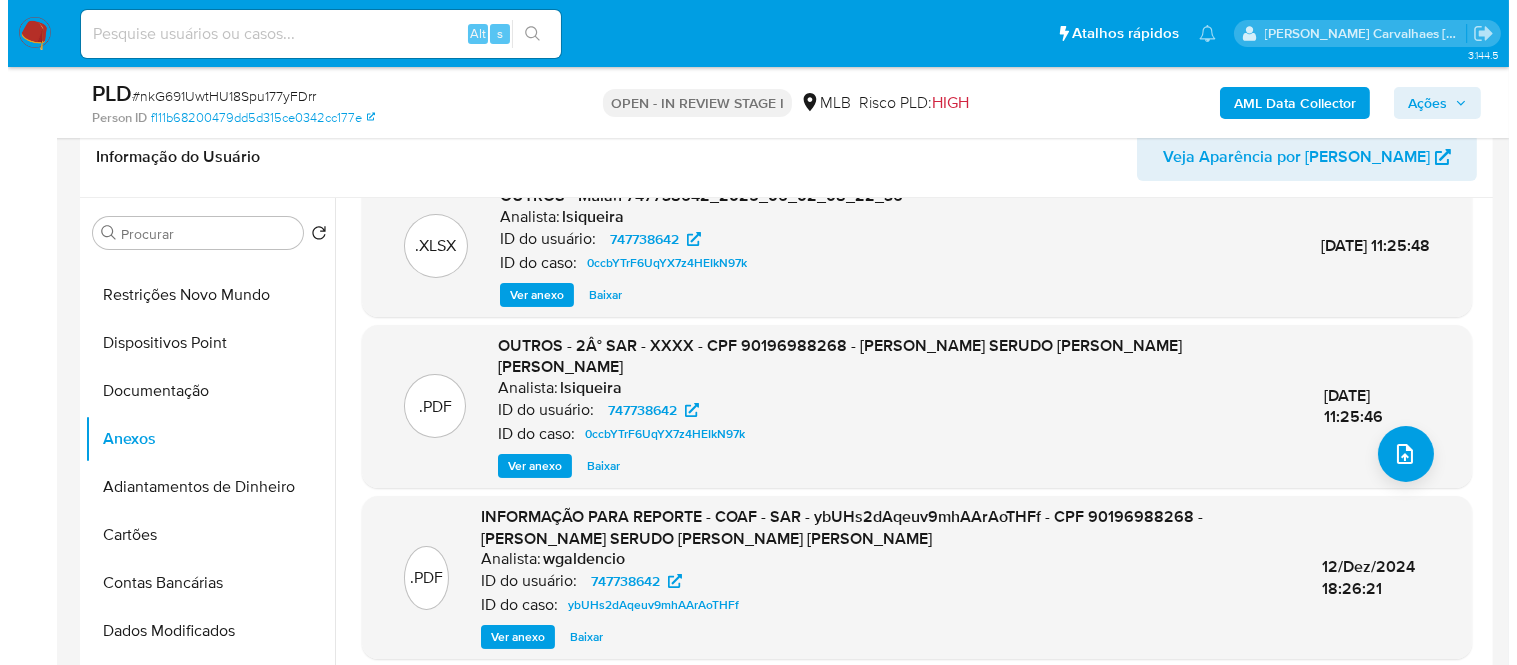 scroll, scrollTop: 358, scrollLeft: 0, axis: vertical 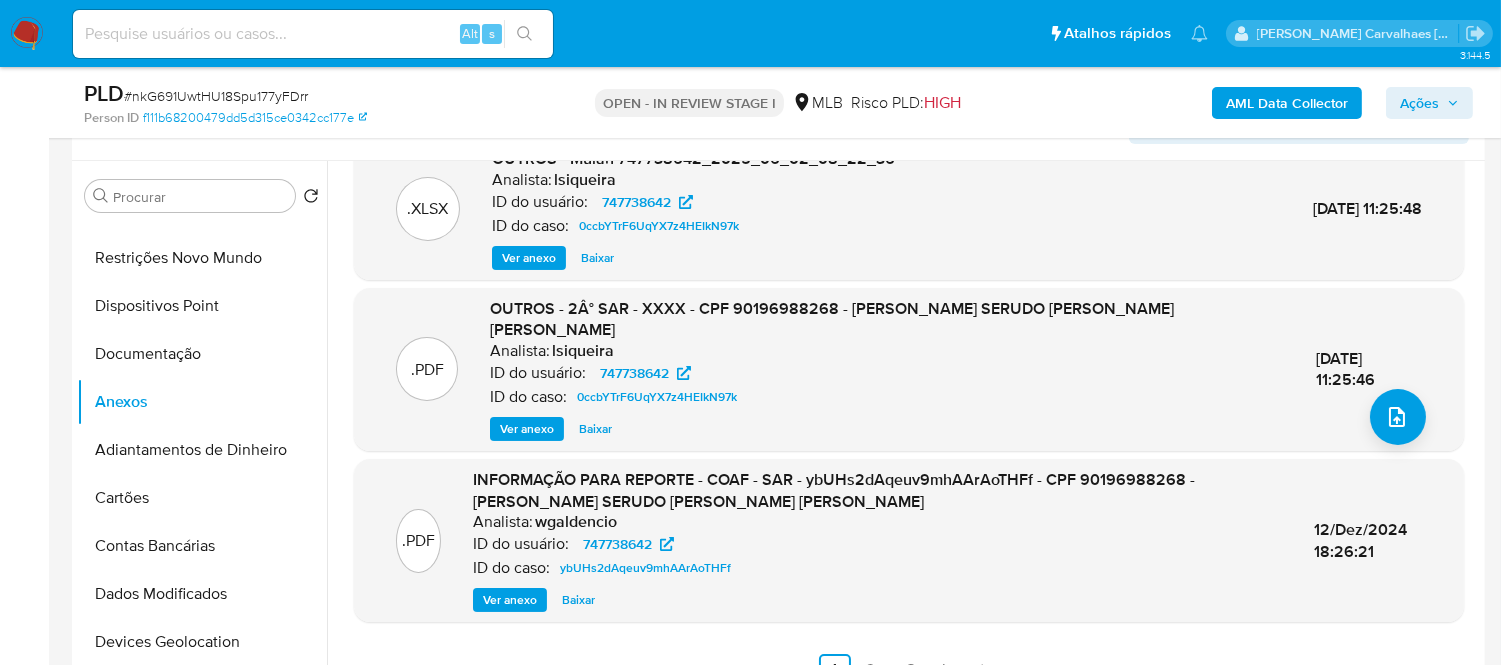 click on "Ver anexo" at bounding box center [510, 600] 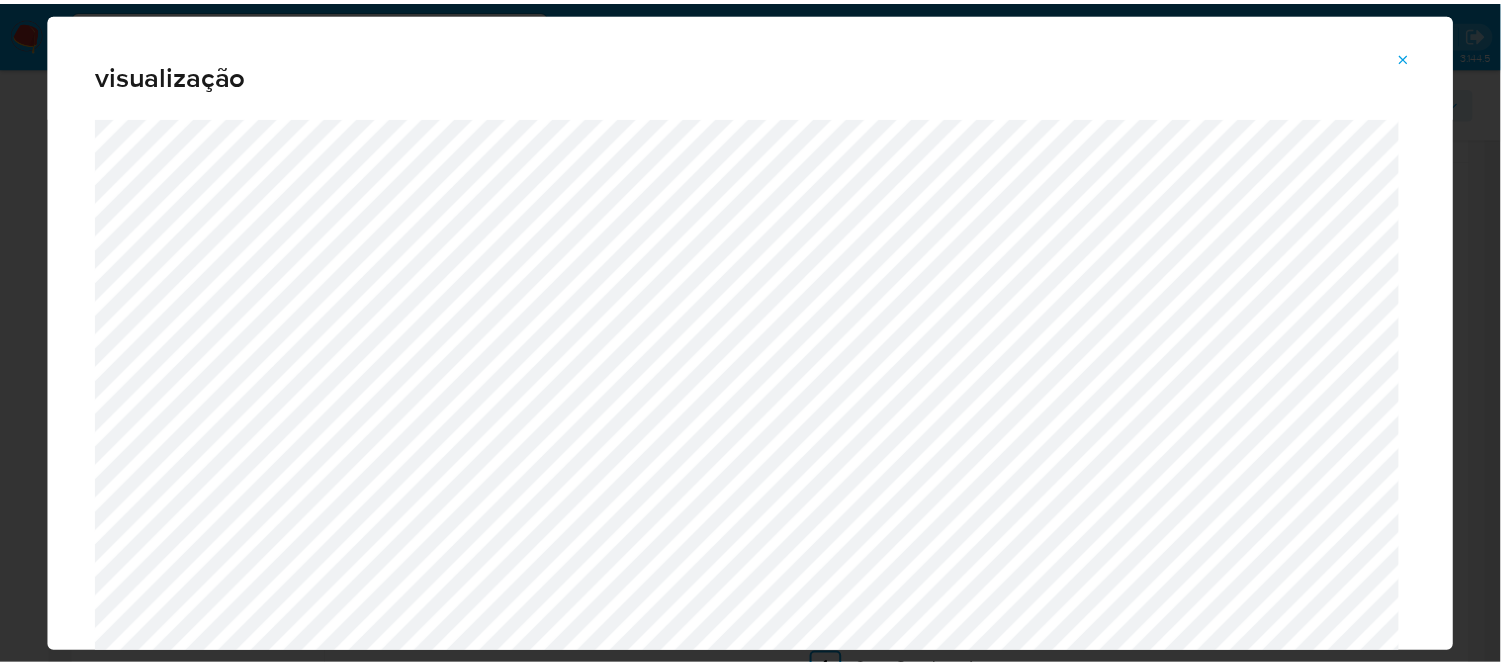 scroll, scrollTop: 24, scrollLeft: 0, axis: vertical 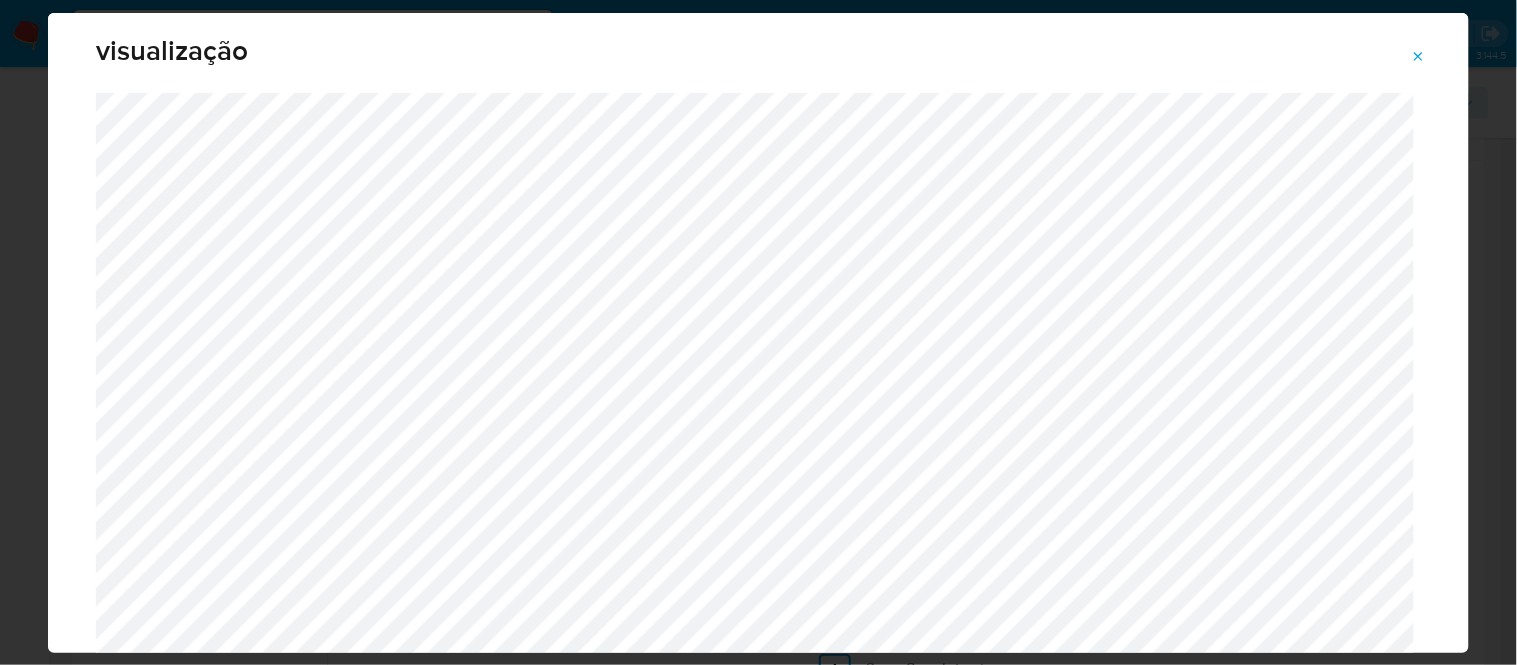 click 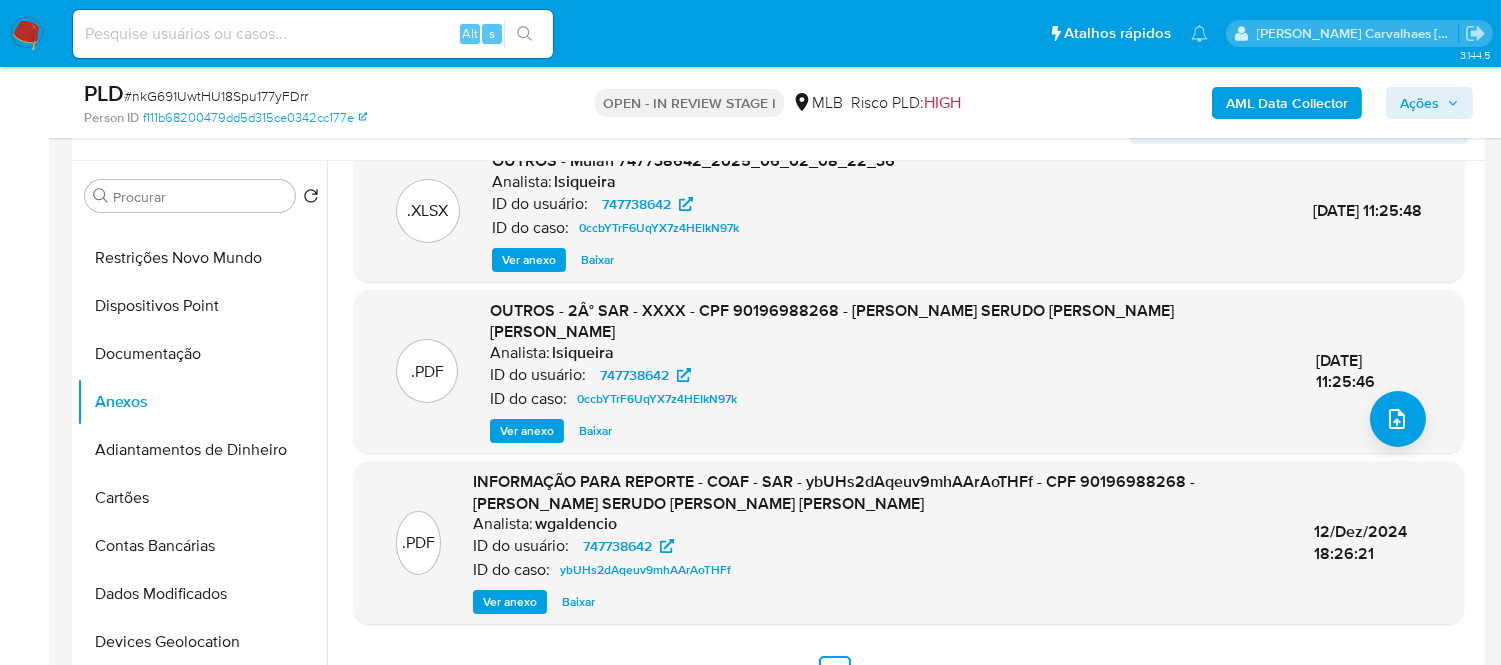 scroll, scrollTop: 188, scrollLeft: 0, axis: vertical 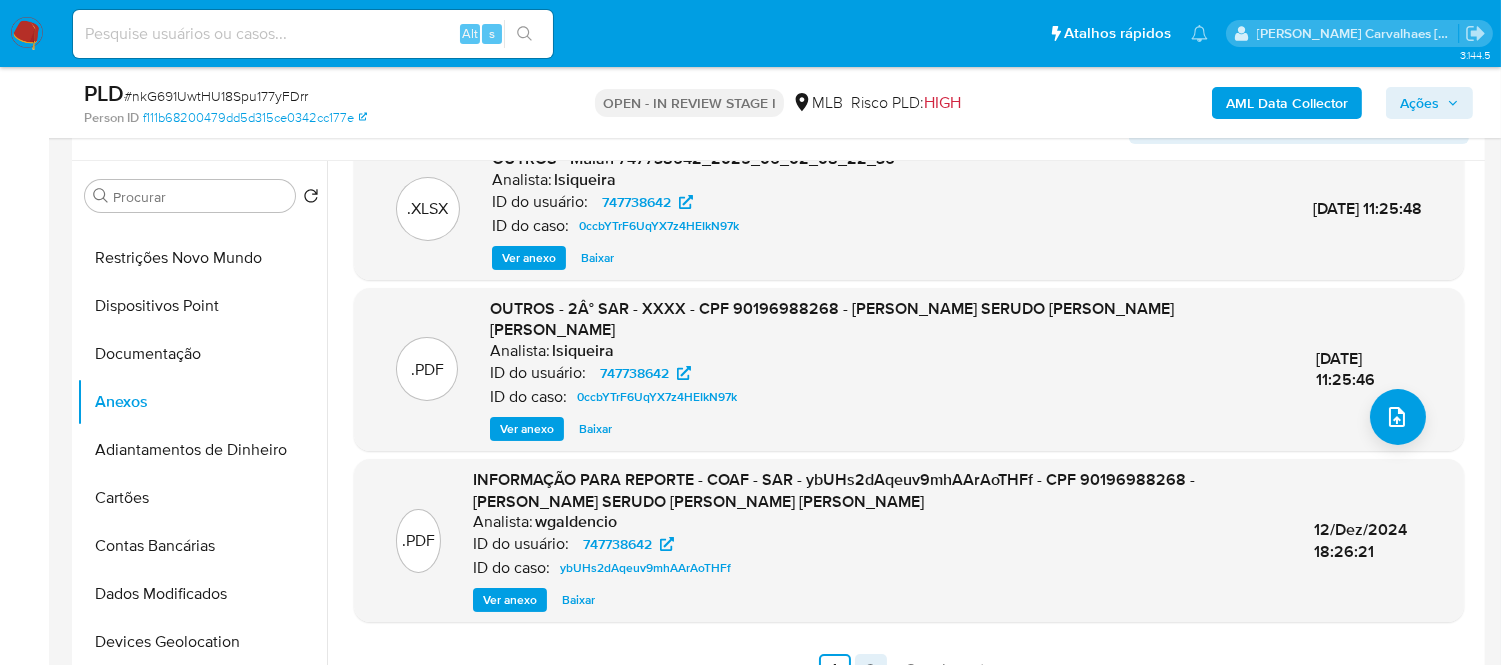 click on "2" at bounding box center (871, 670) 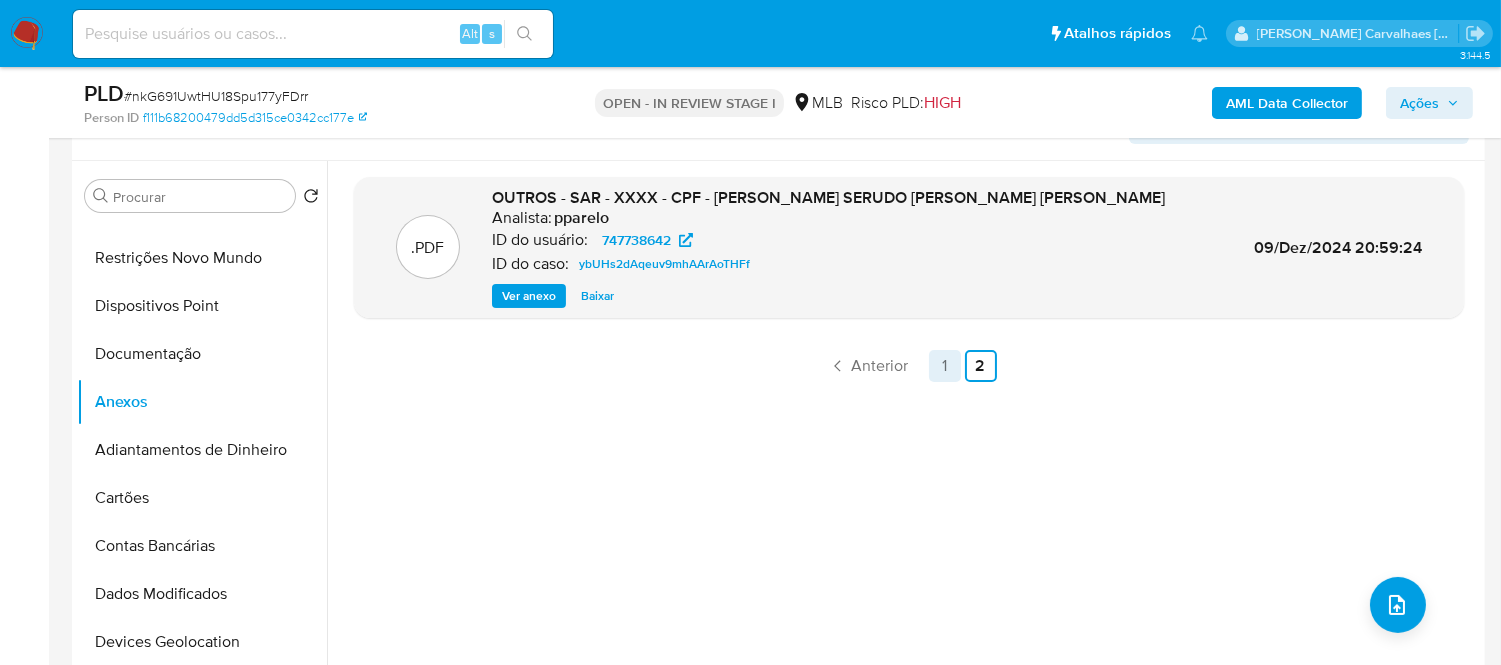 click on "1" at bounding box center [945, 366] 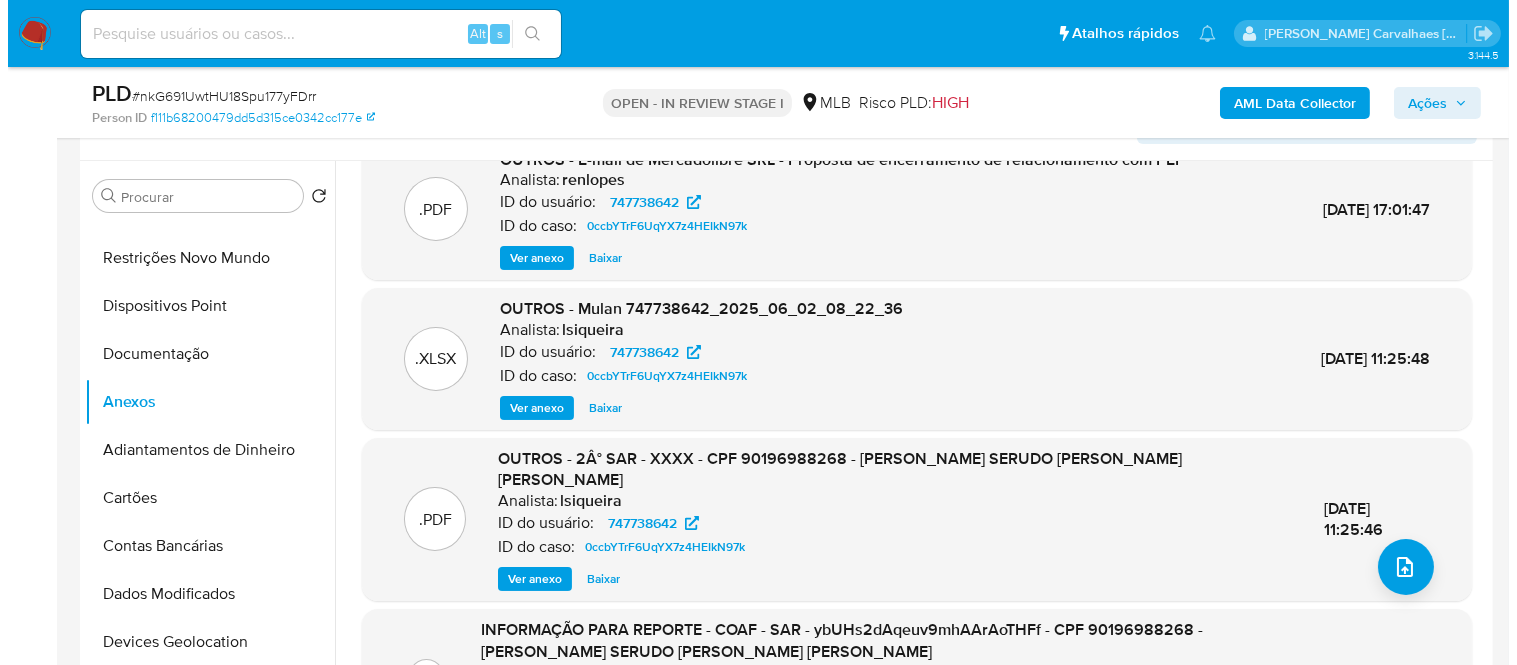 scroll, scrollTop: 0, scrollLeft: 0, axis: both 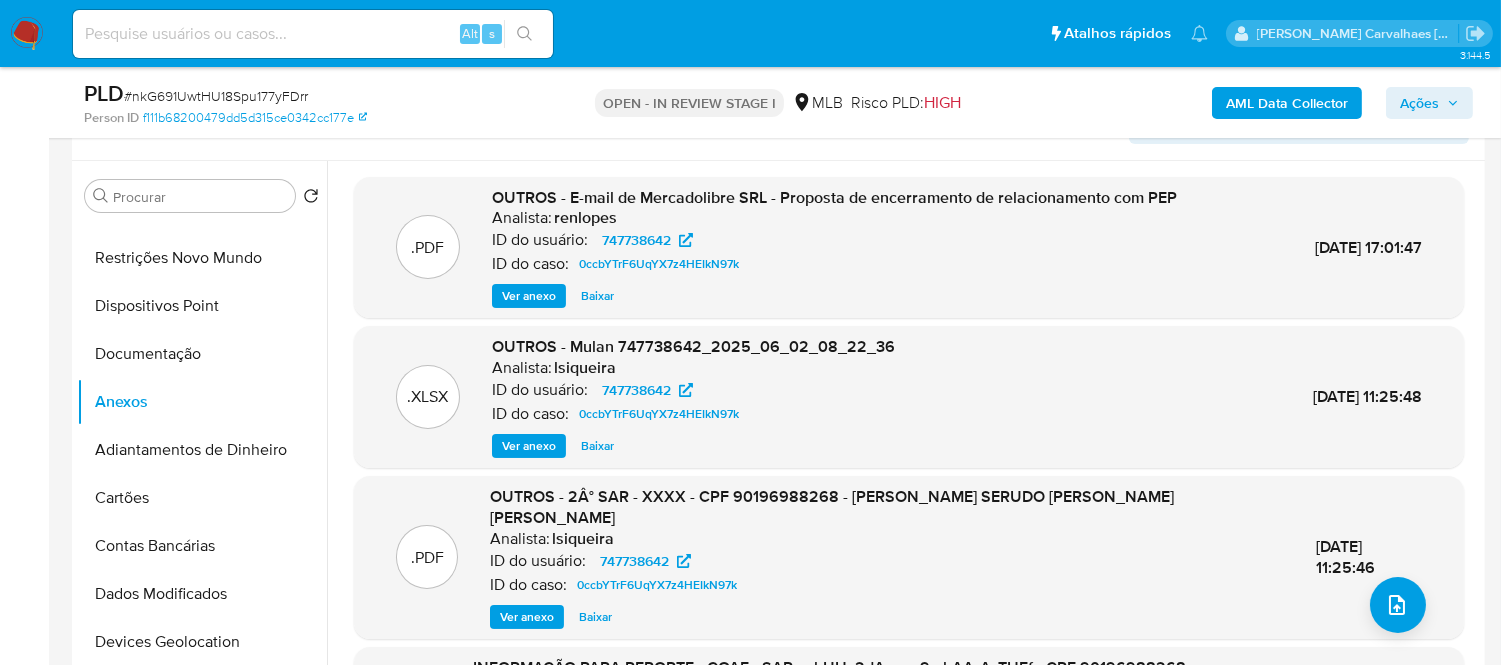 click on "Ver anexo" at bounding box center [527, 617] 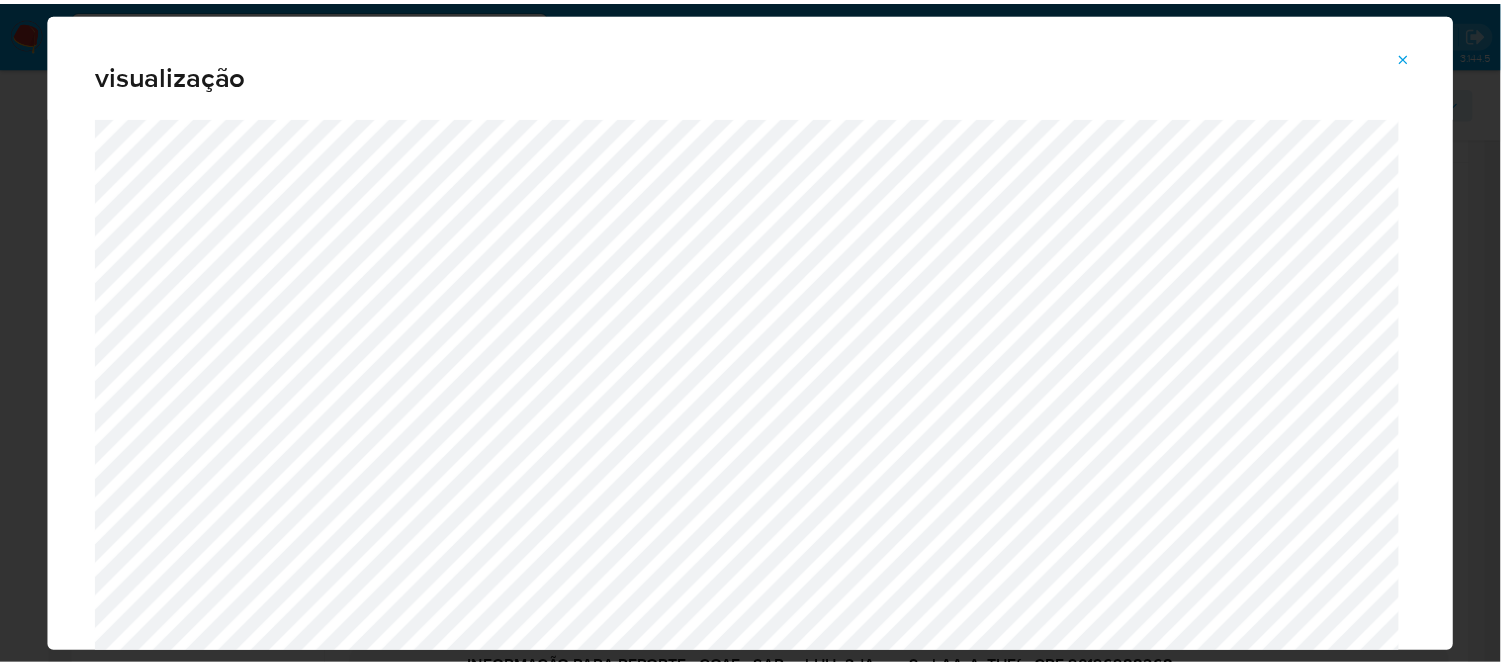 scroll, scrollTop: 24, scrollLeft: 0, axis: vertical 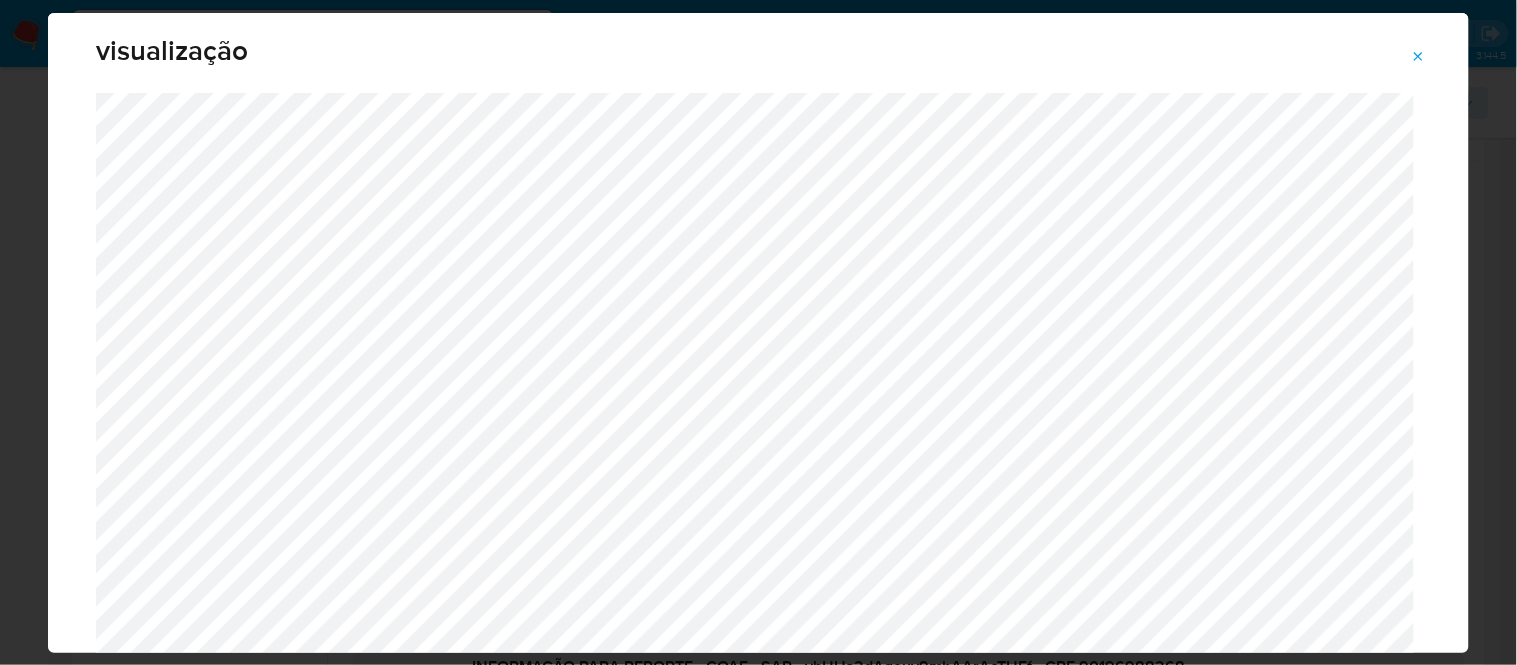 click 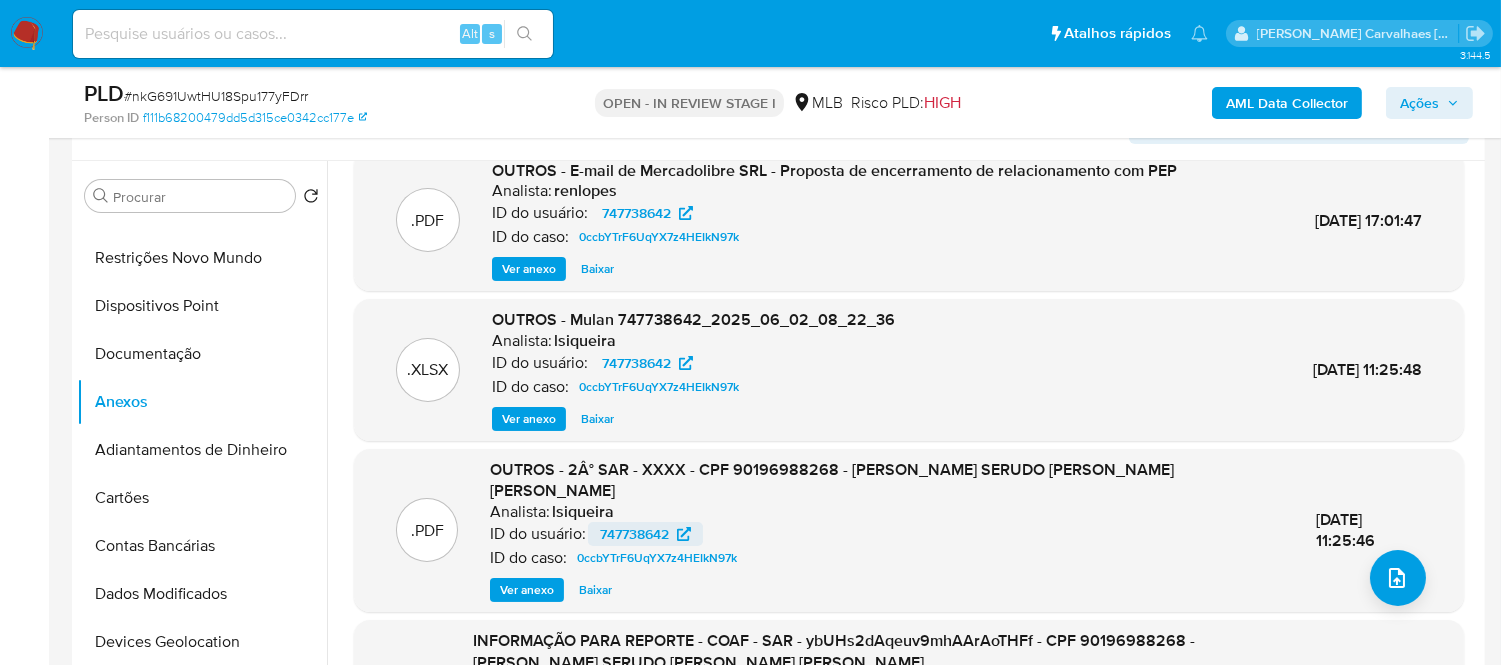 scroll, scrollTop: 0, scrollLeft: 0, axis: both 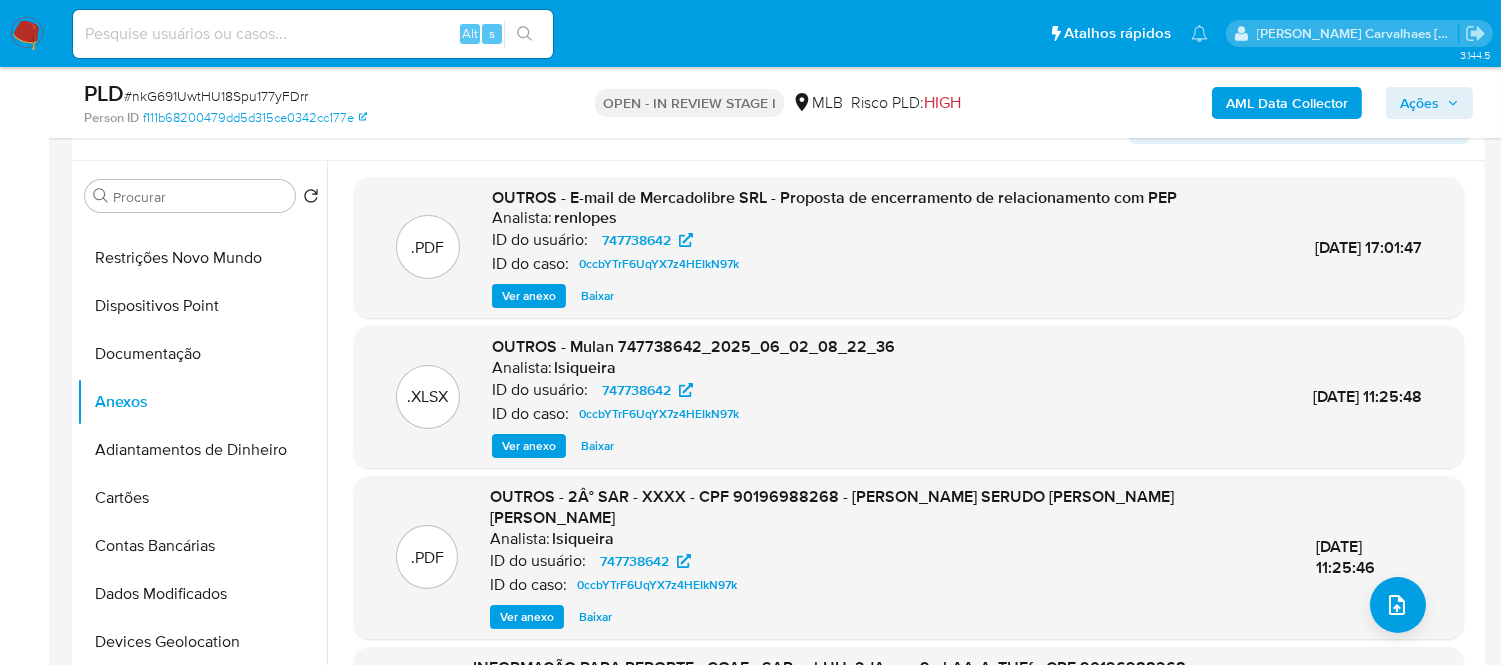 click on "Ver anexo" at bounding box center [529, 296] 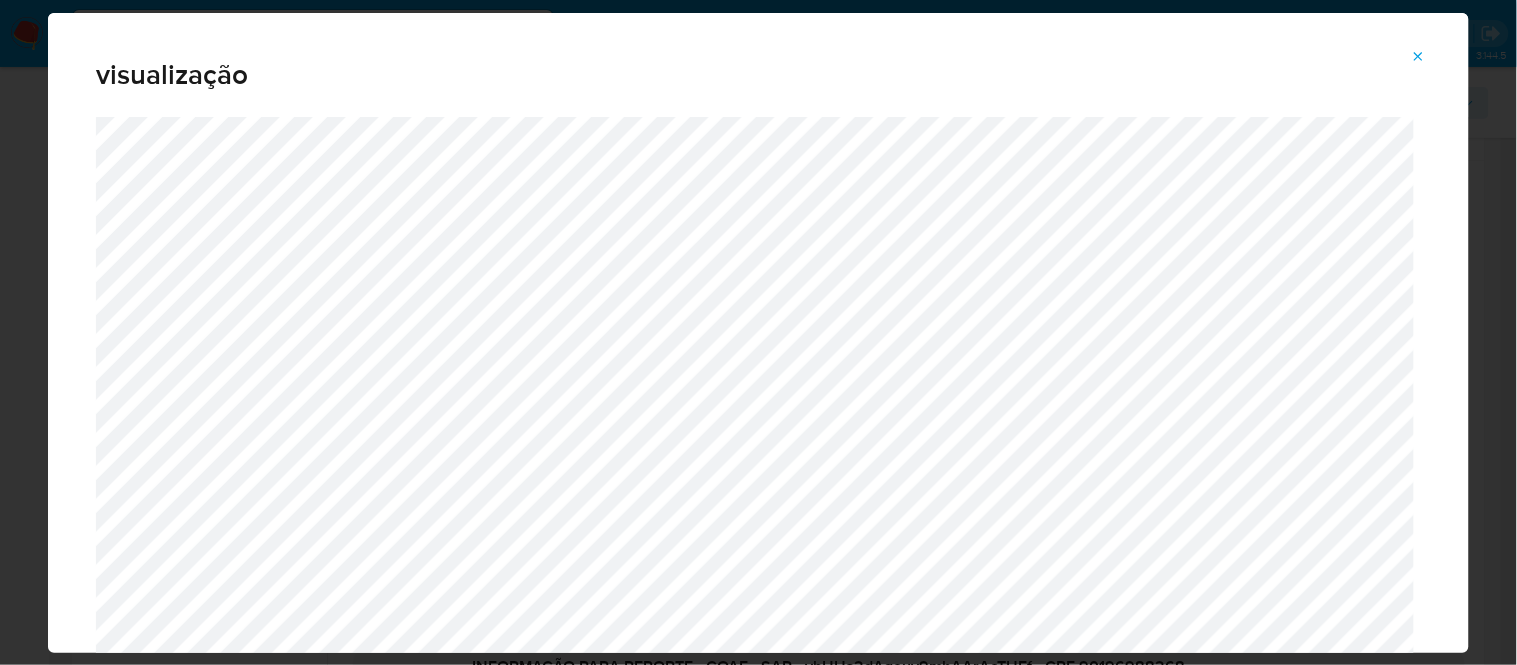 click 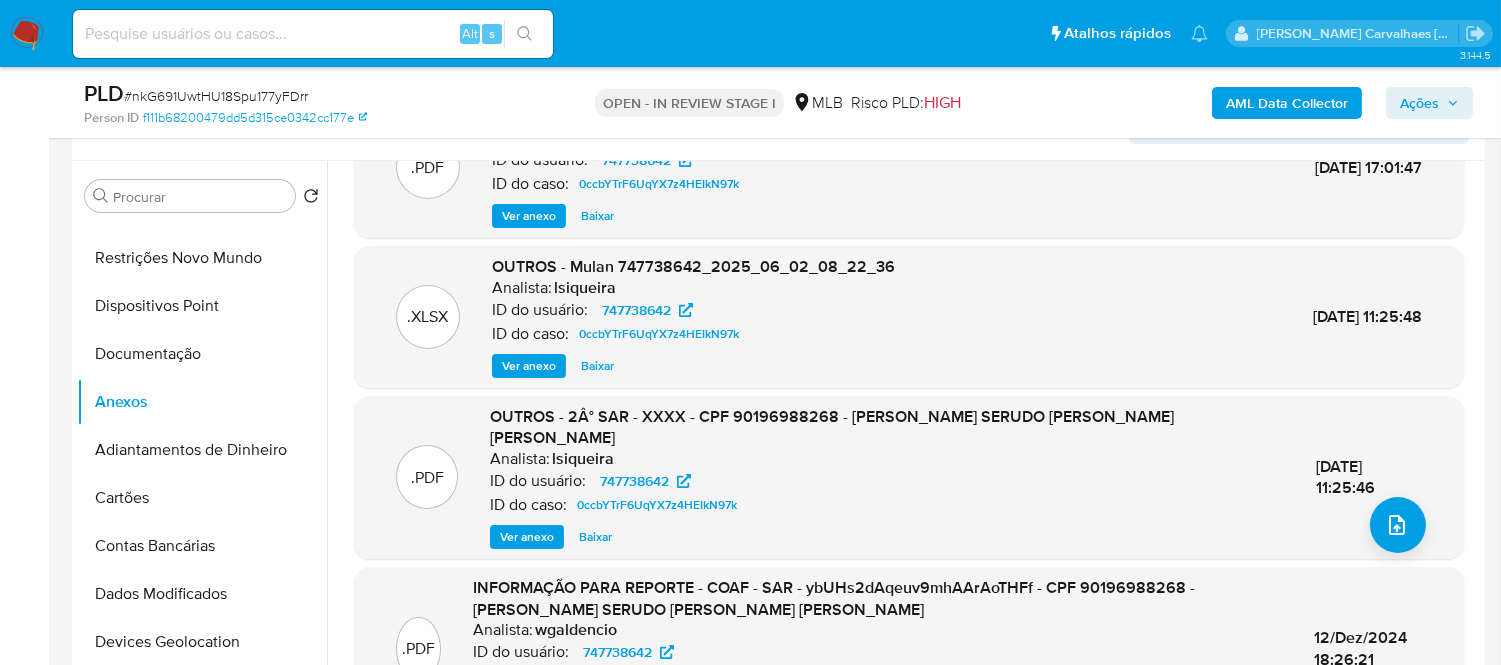 scroll, scrollTop: 188, scrollLeft: 0, axis: vertical 